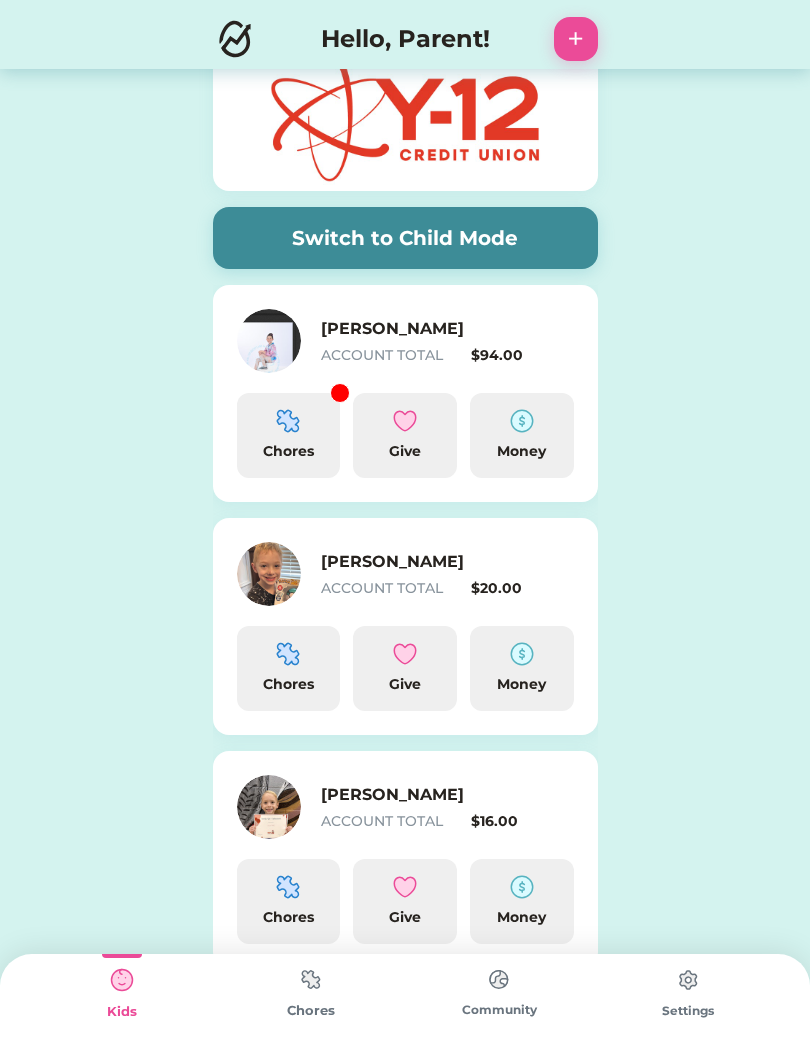 scroll, scrollTop: 146, scrollLeft: 0, axis: vertical 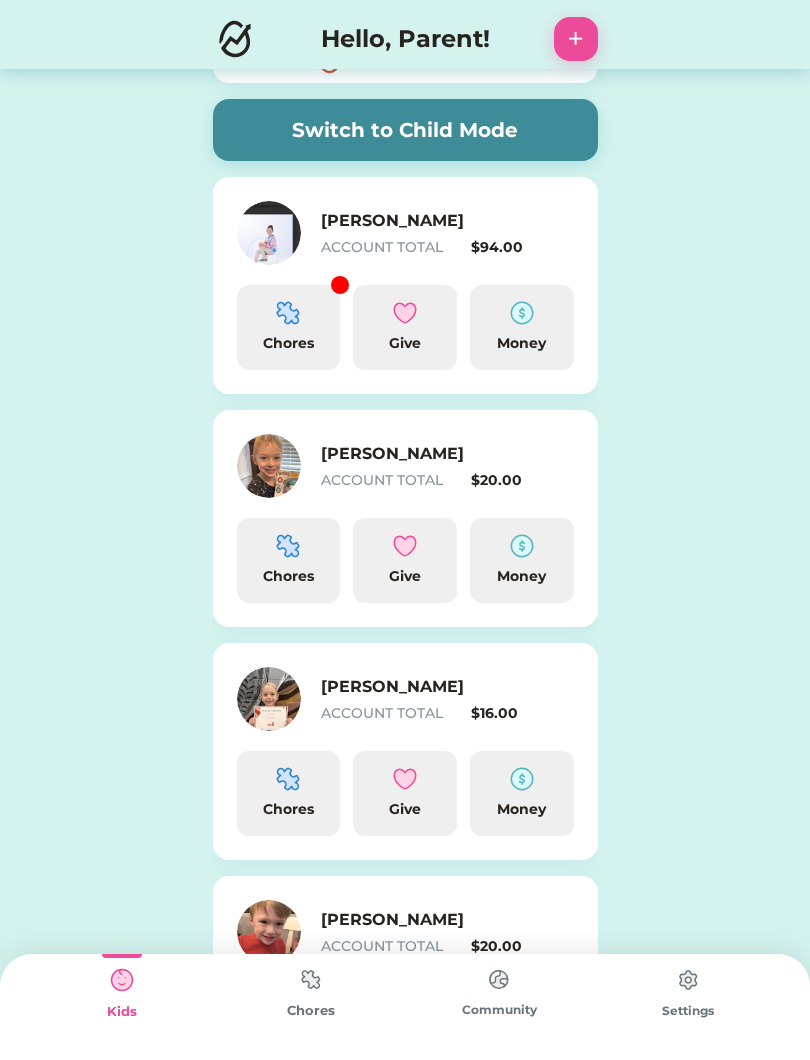 click on "Switch to Child Mode" at bounding box center [405, 130] 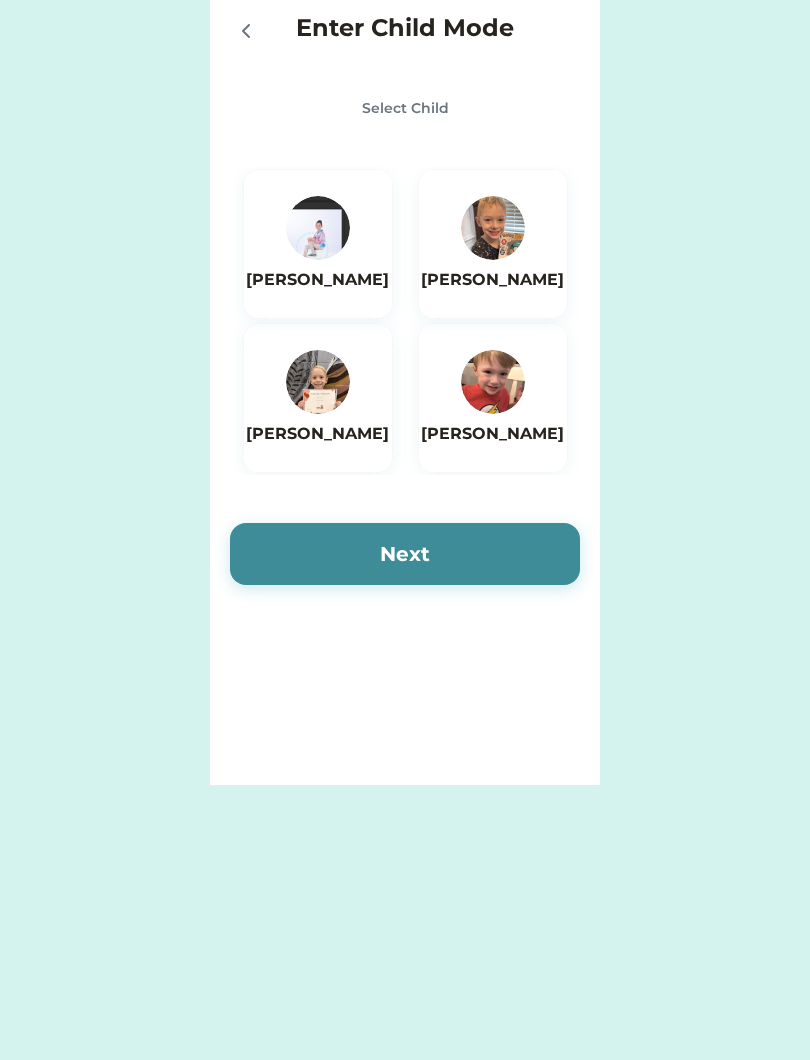 click at bounding box center [318, 382] 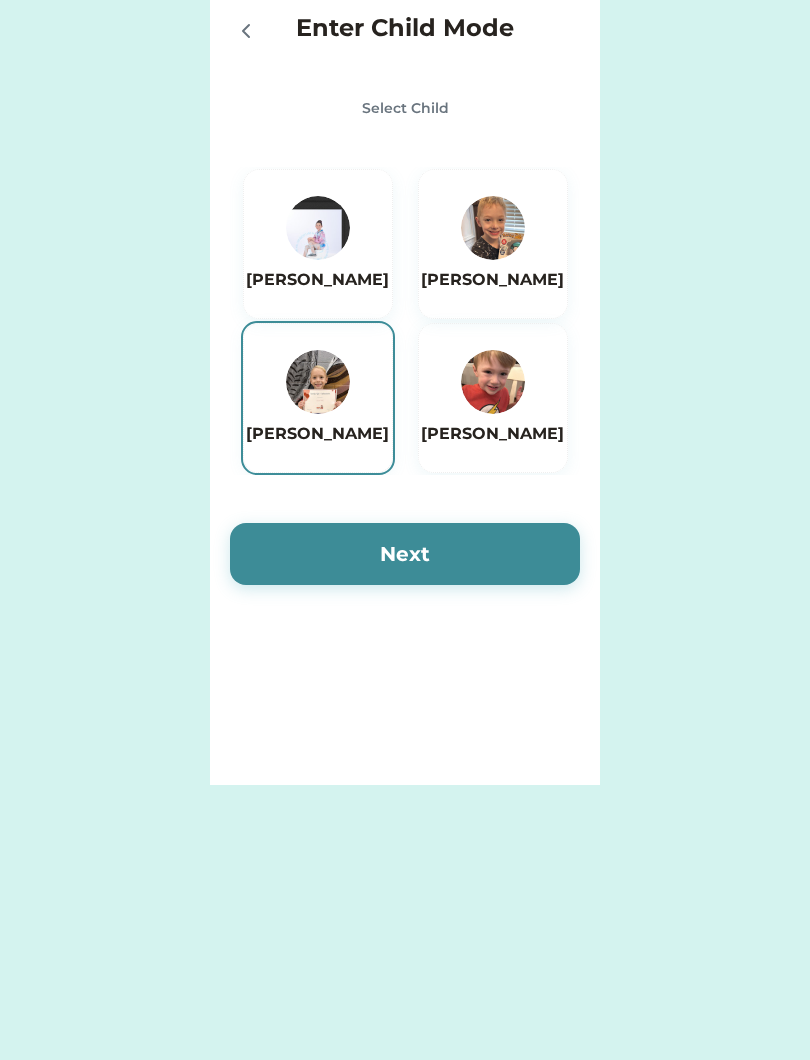 click on "Next" at bounding box center (405, 554) 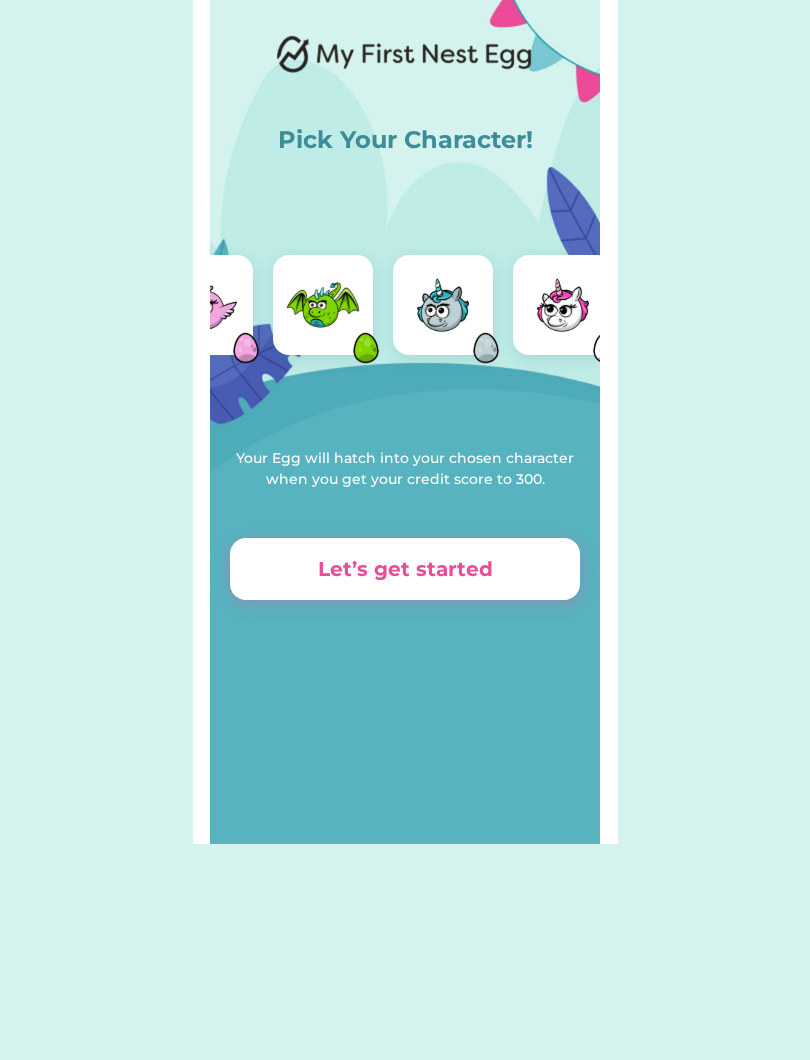 scroll, scrollTop: 0, scrollLeft: 323, axis: horizontal 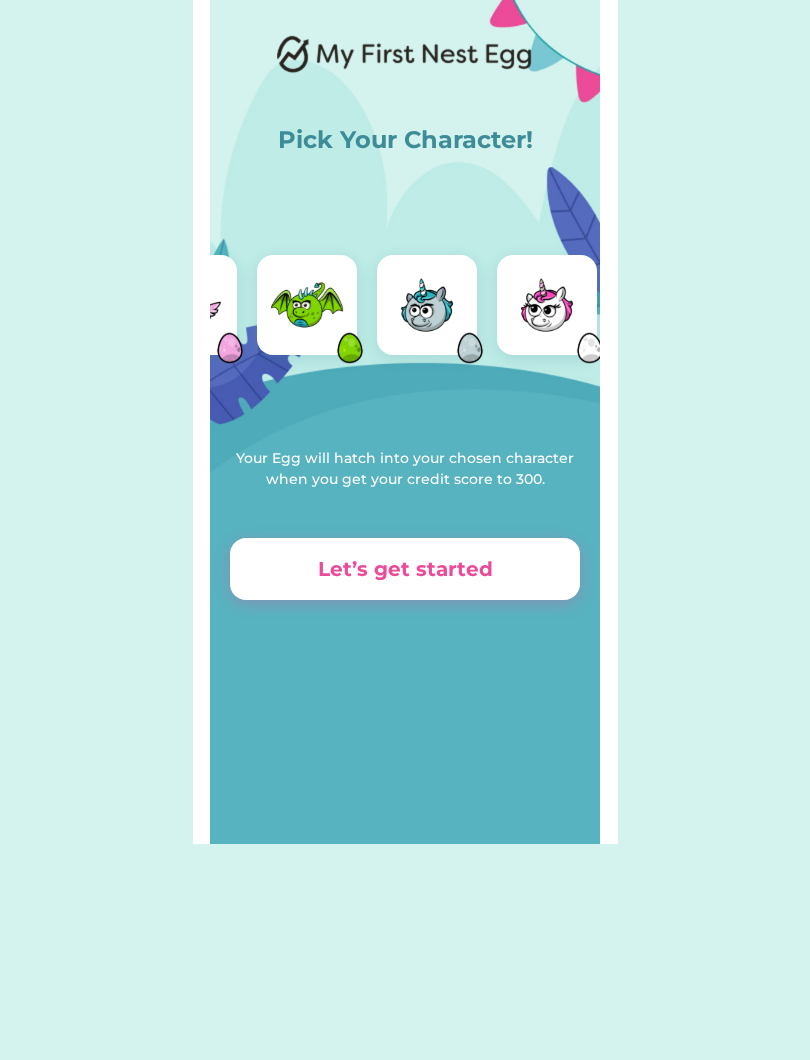 click at bounding box center [307, 305] 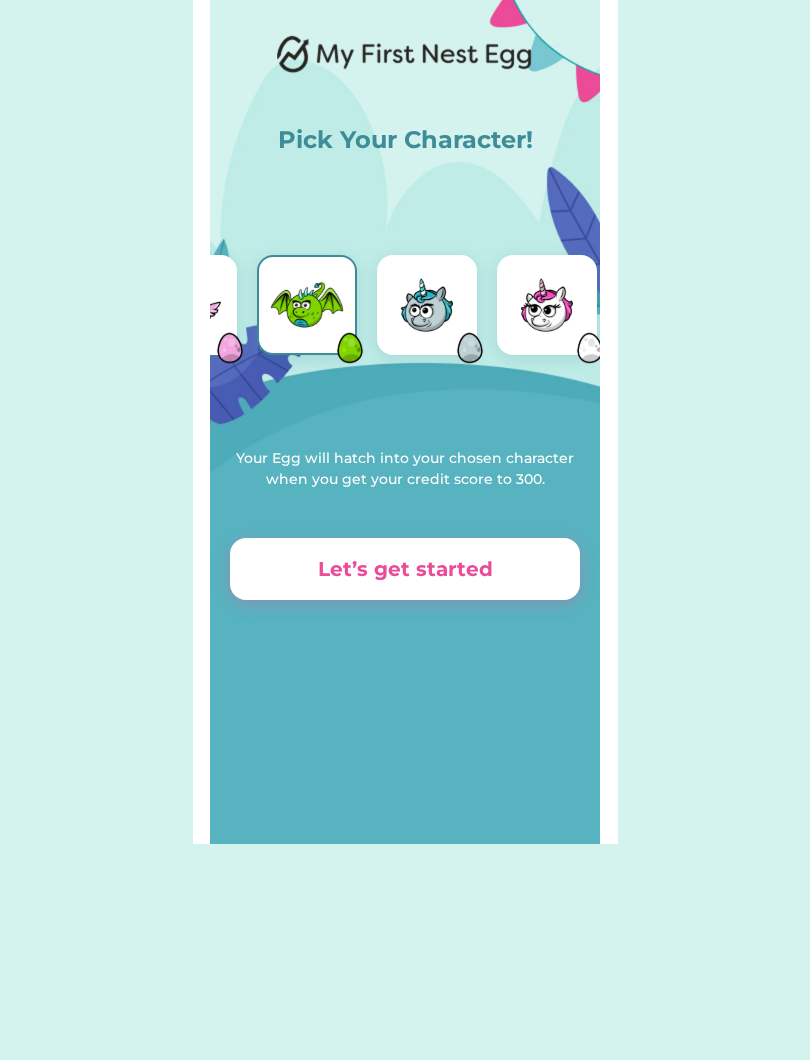 click at bounding box center (307, 305) 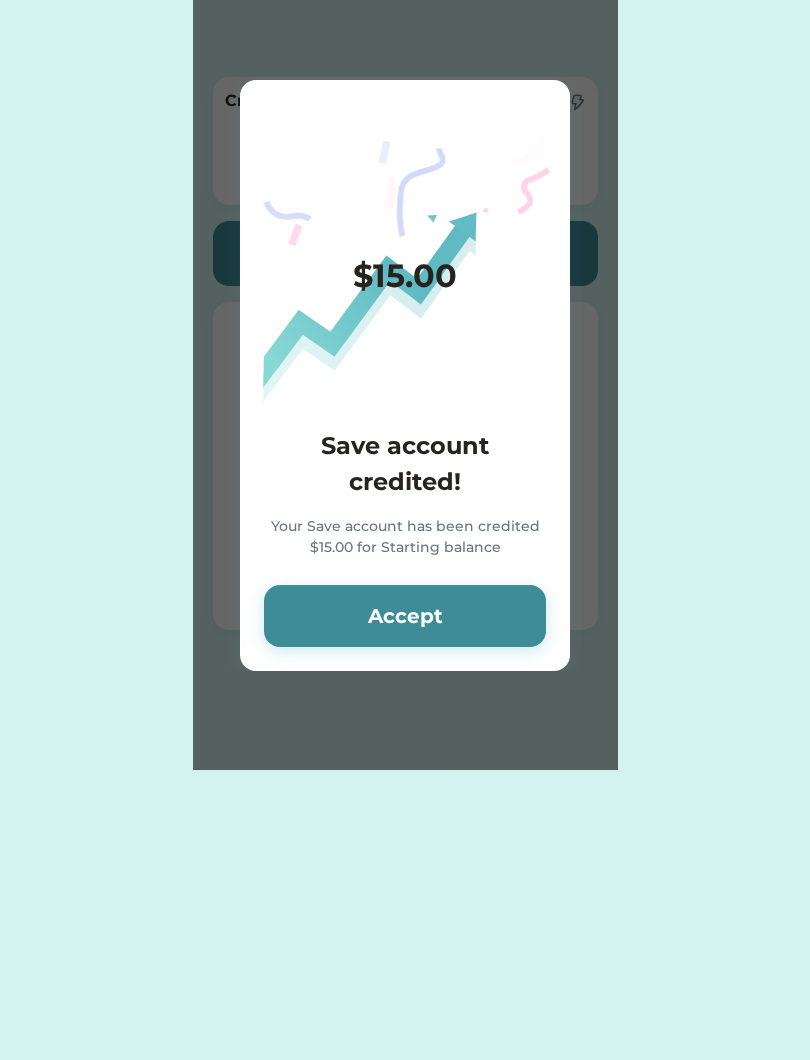 click on "Accept" at bounding box center [405, 616] 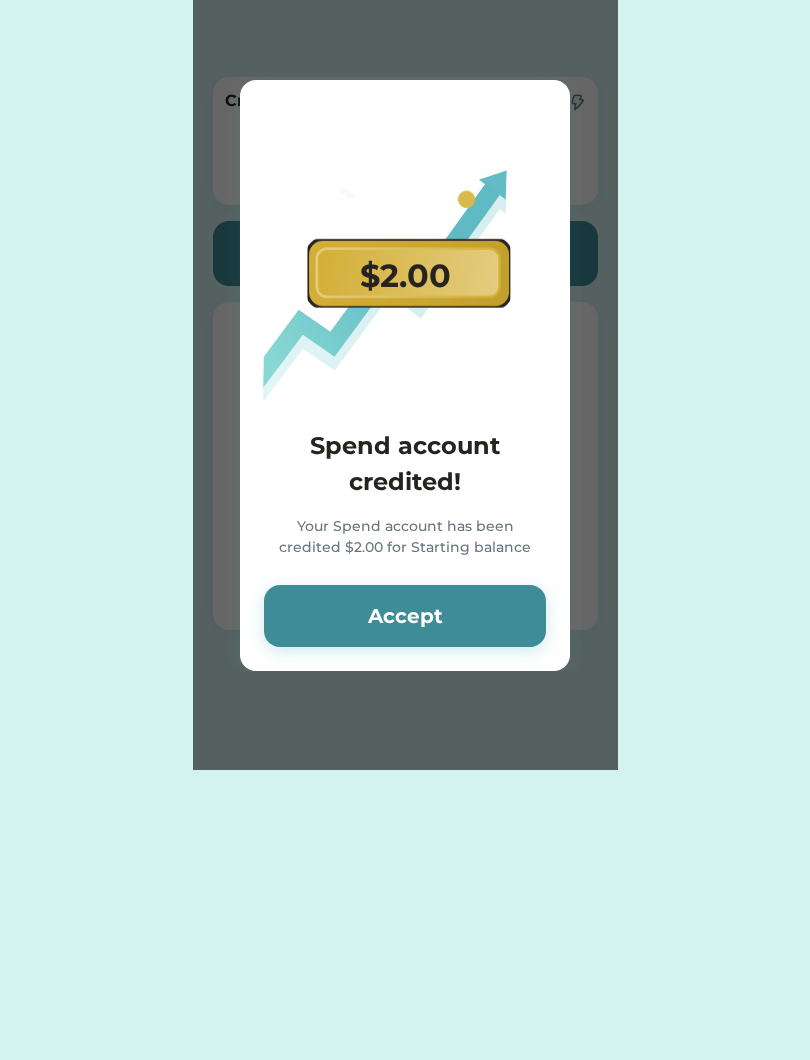 click on "Accept" at bounding box center [405, 616] 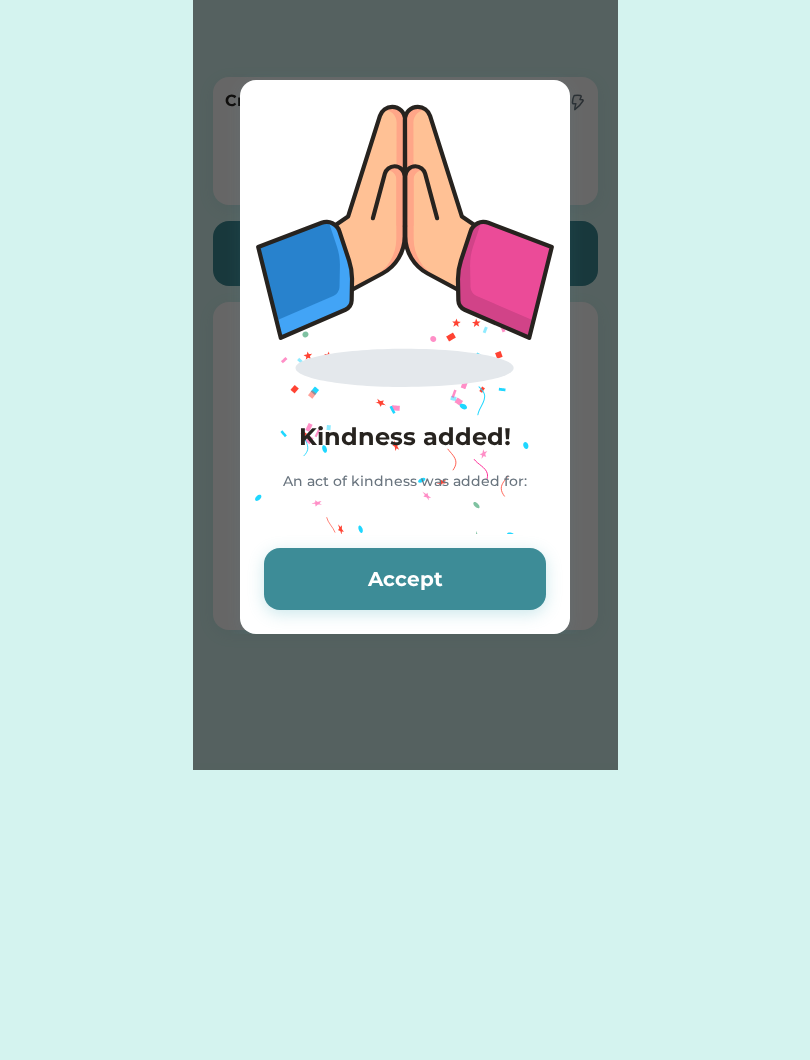 click on "Accept" at bounding box center (405, 579) 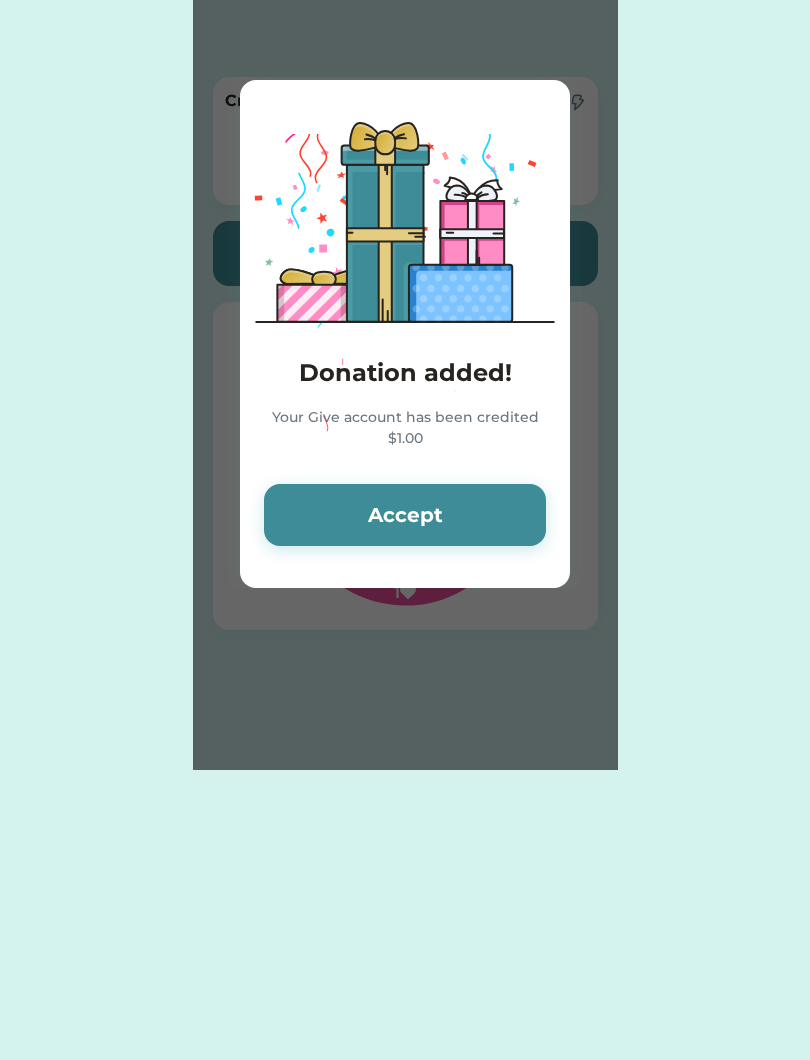 click 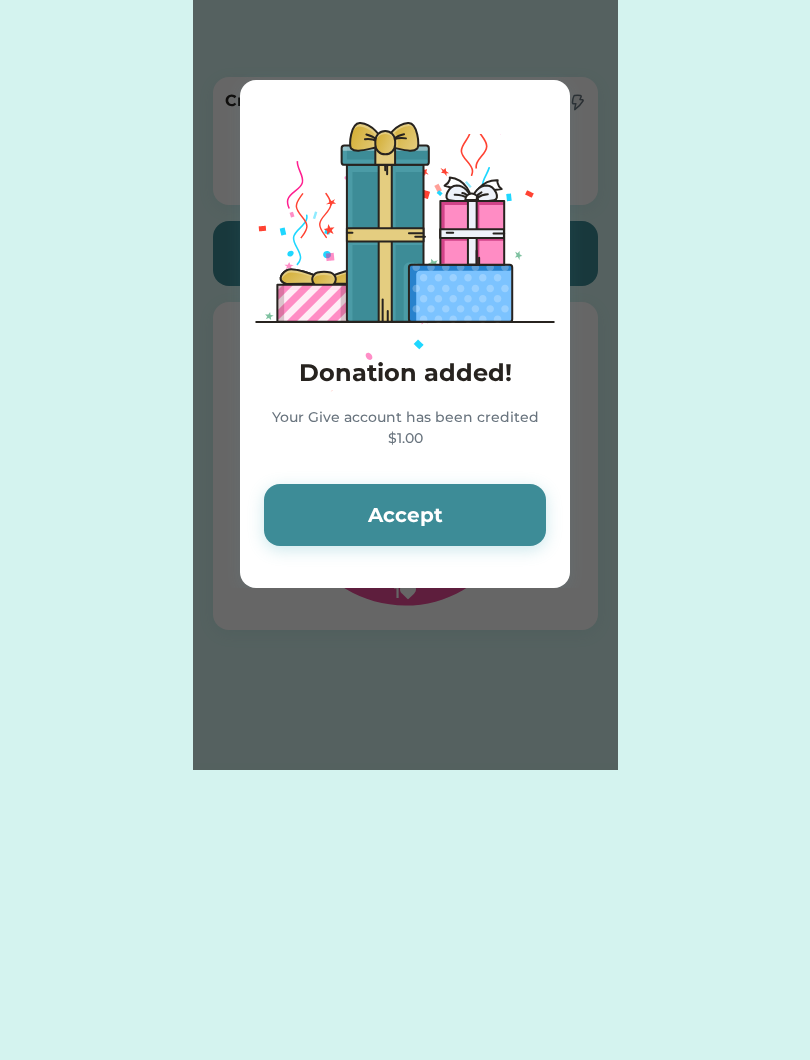 click on "Accept" at bounding box center [405, 515] 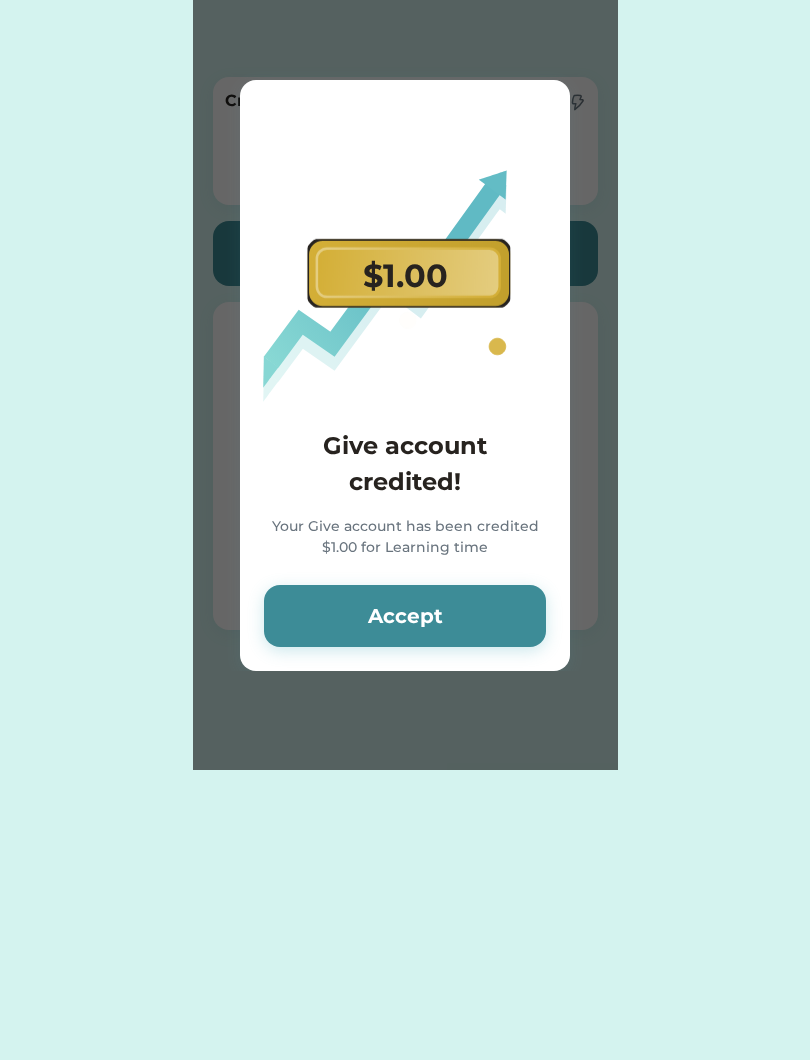 click on "Accept" at bounding box center (405, 616) 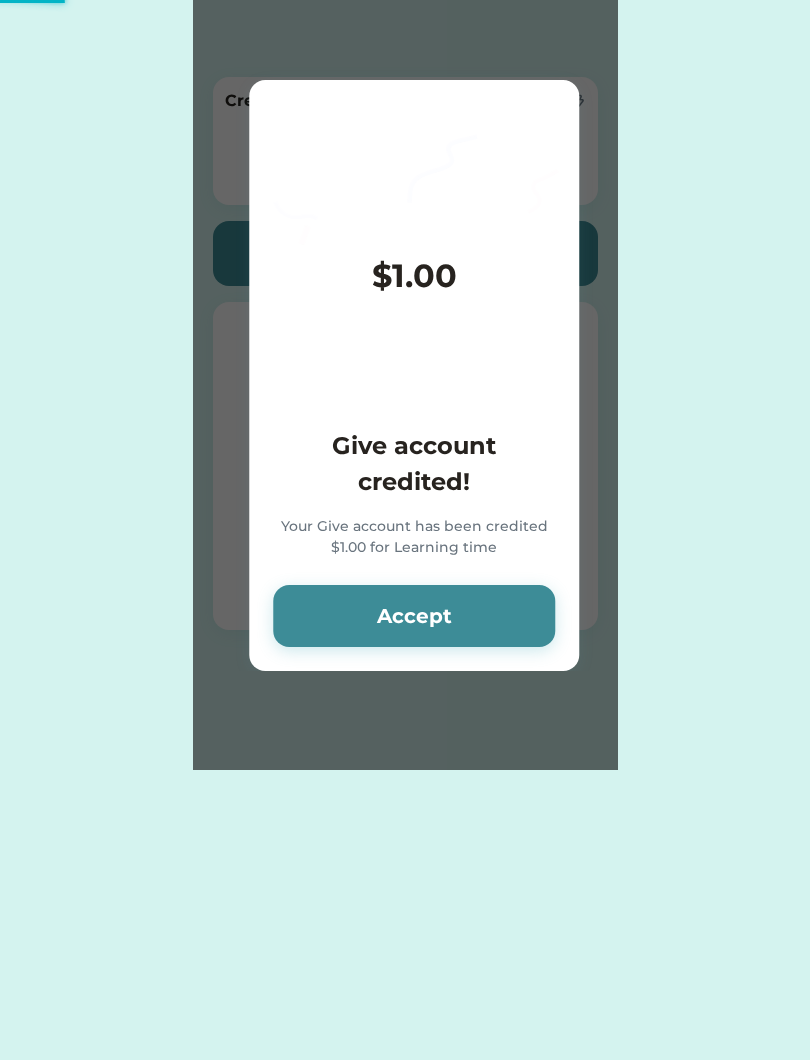click on "Accept" at bounding box center (414, 616) 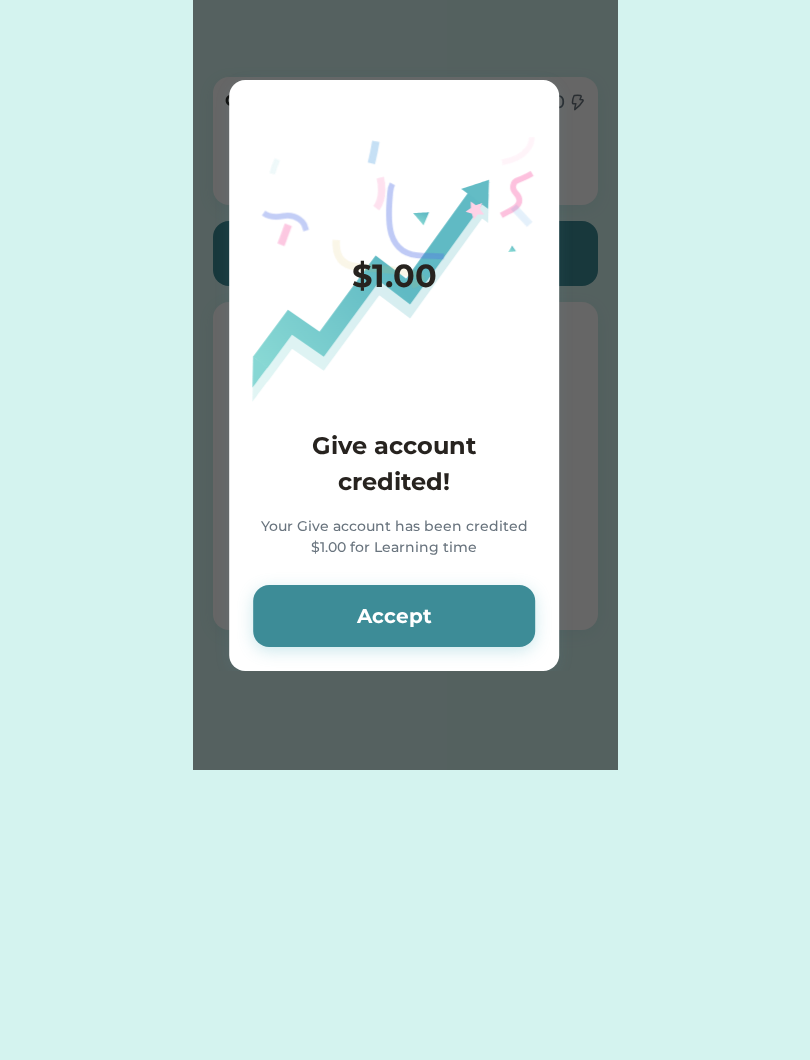click on "Accept" at bounding box center (394, 616) 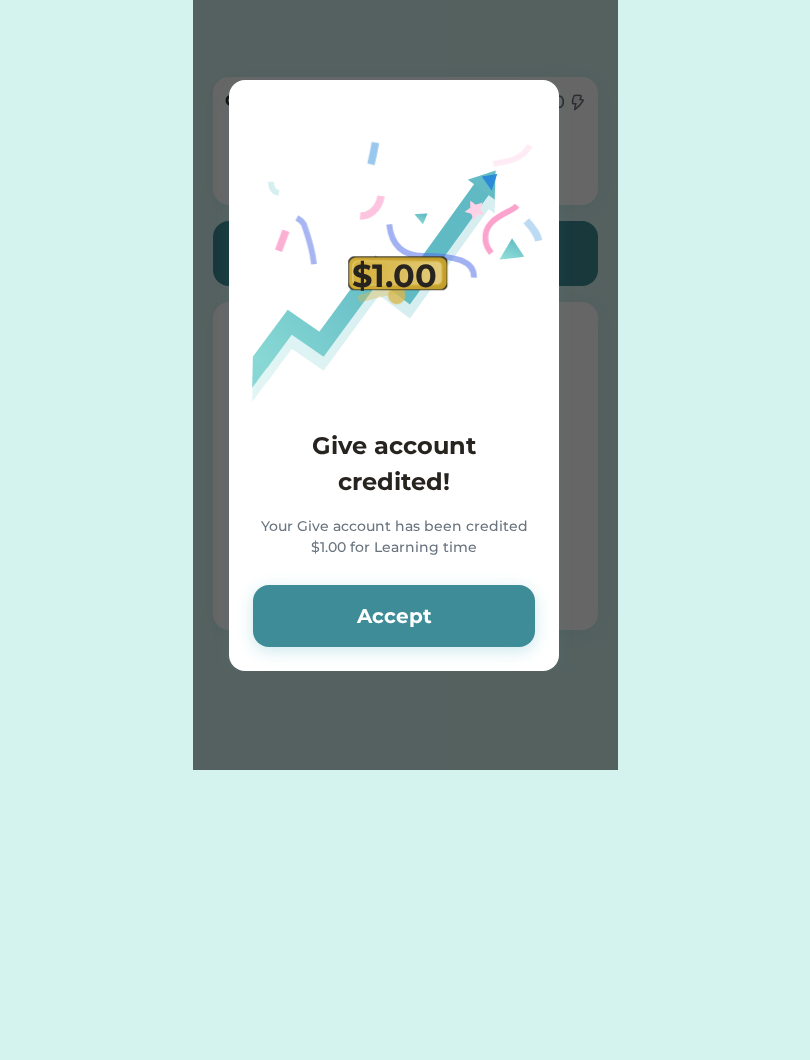 click on "Accept" at bounding box center (394, 616) 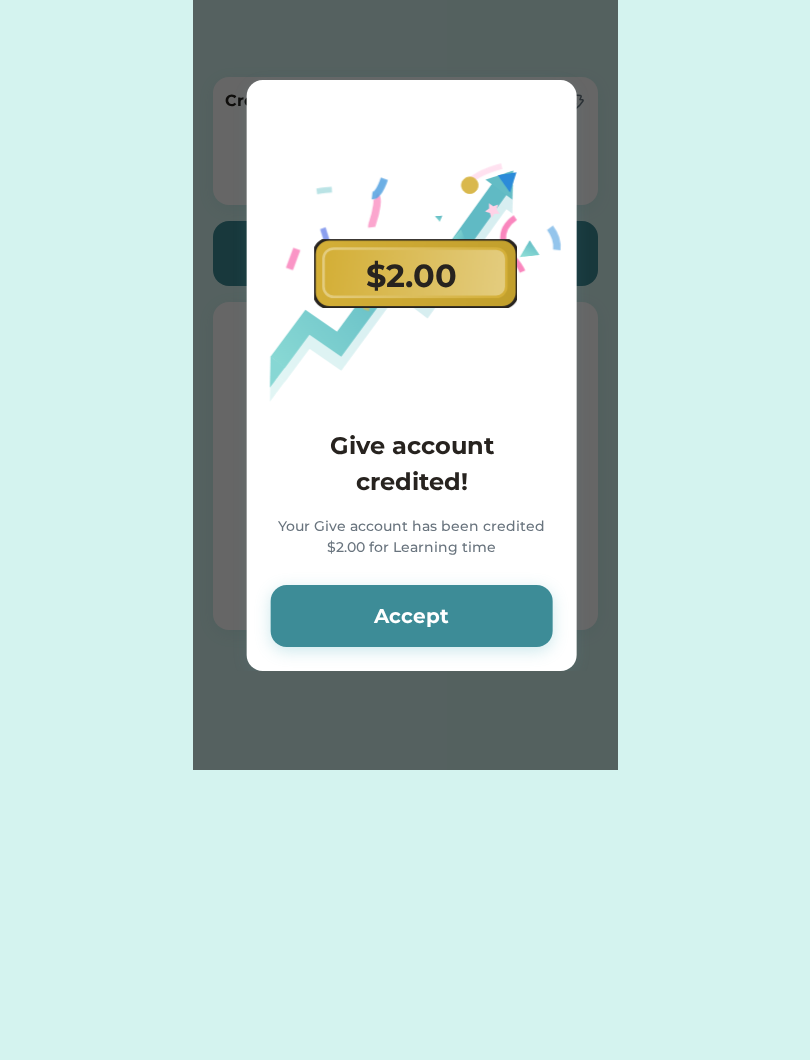 click on "Accept" at bounding box center (412, 616) 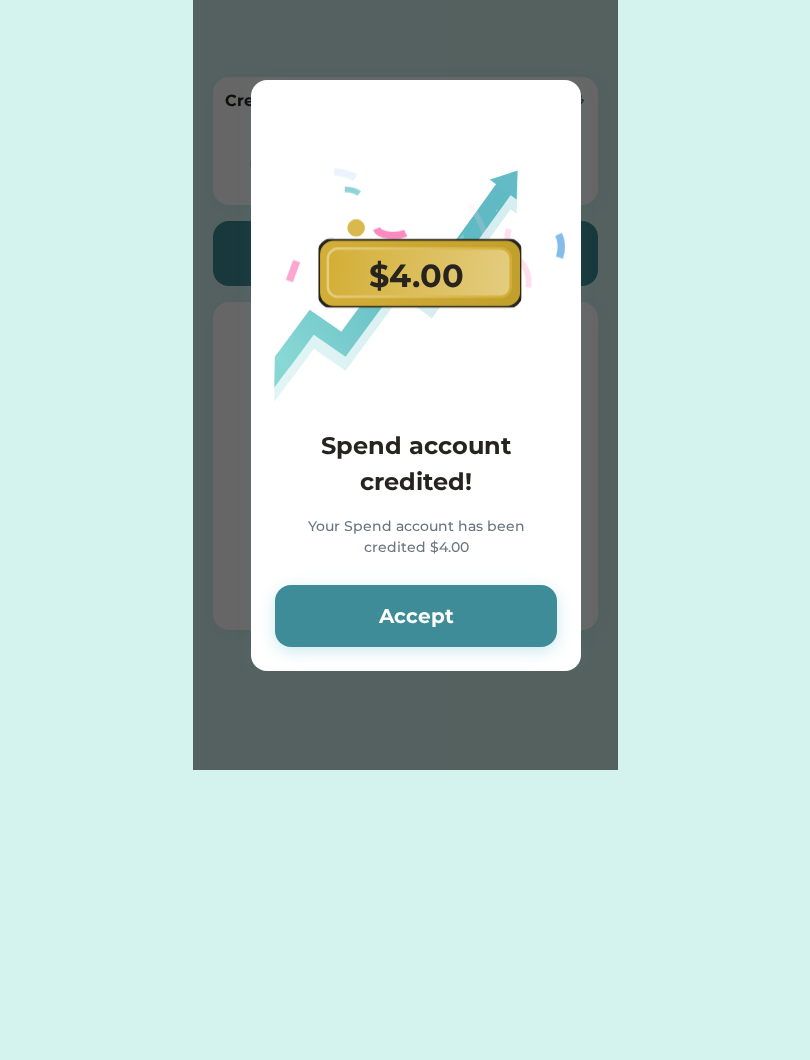 click on "Accept" at bounding box center (416, 616) 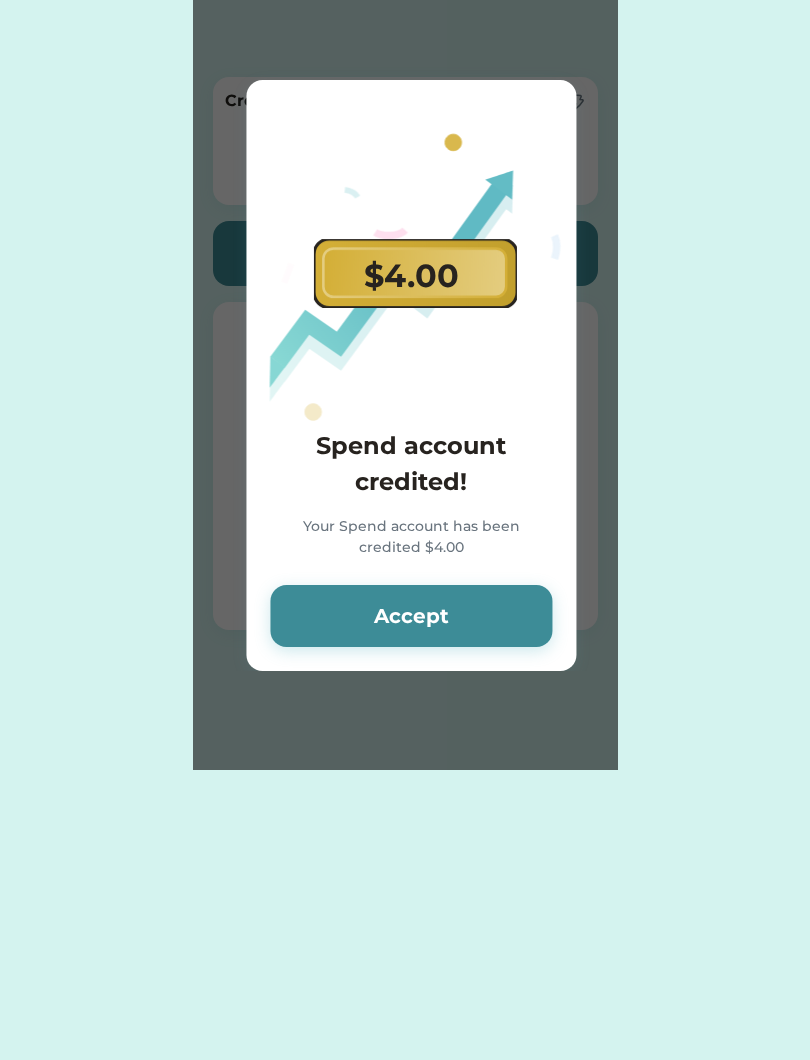 click on "Accept" at bounding box center (411, 616) 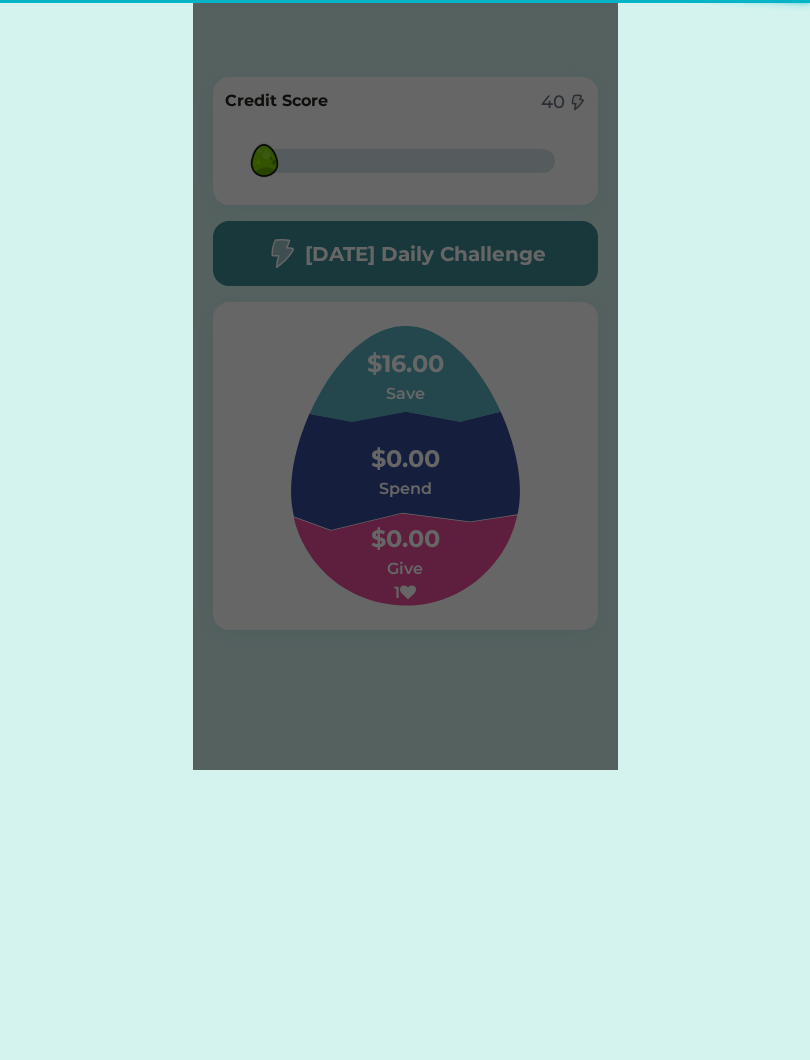 click on "5% 5% Credit Score 40 5% 5% [DATE] Daily Challenge $16.00 Save $0.00 Spend $0.00 Give 1" at bounding box center (405, 415) 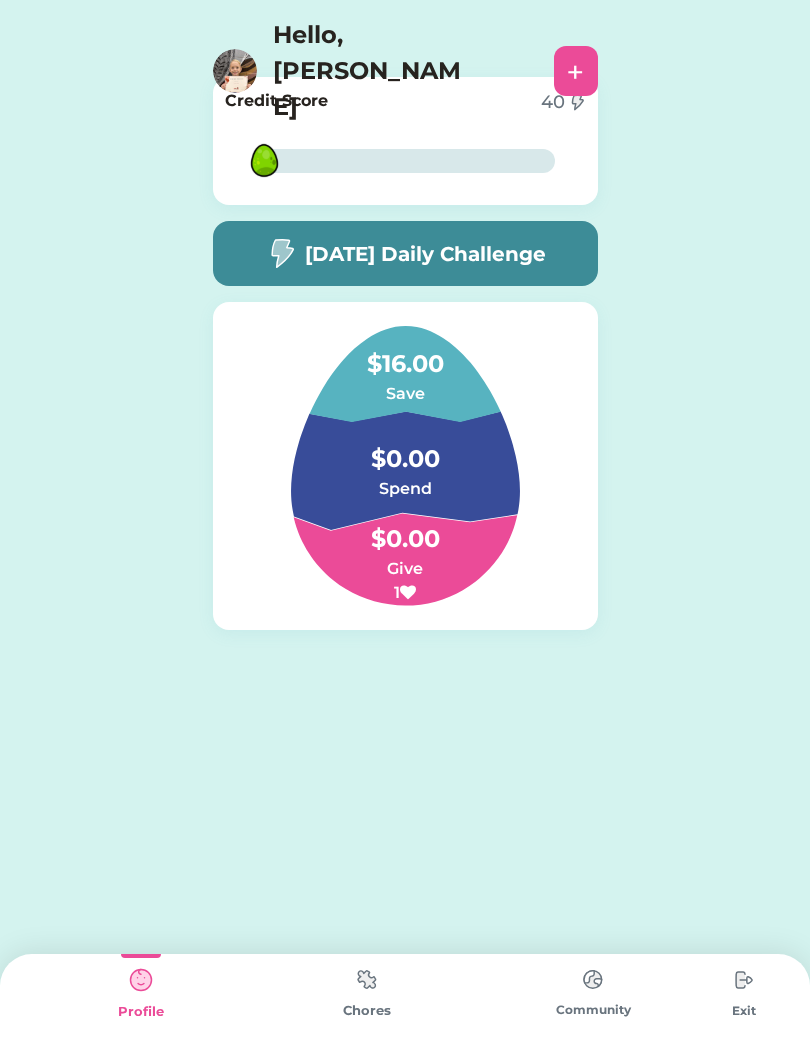 click on "+" at bounding box center (576, 71) 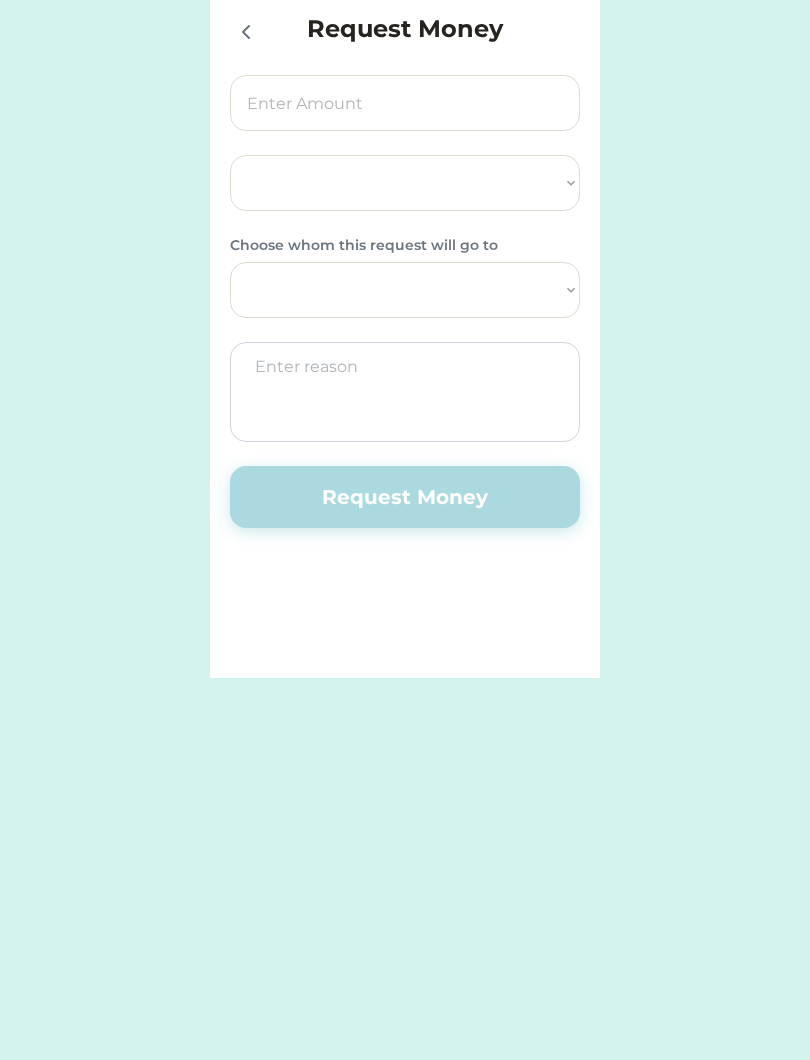 select on ""PLACEHOLDER_1427118222253"" 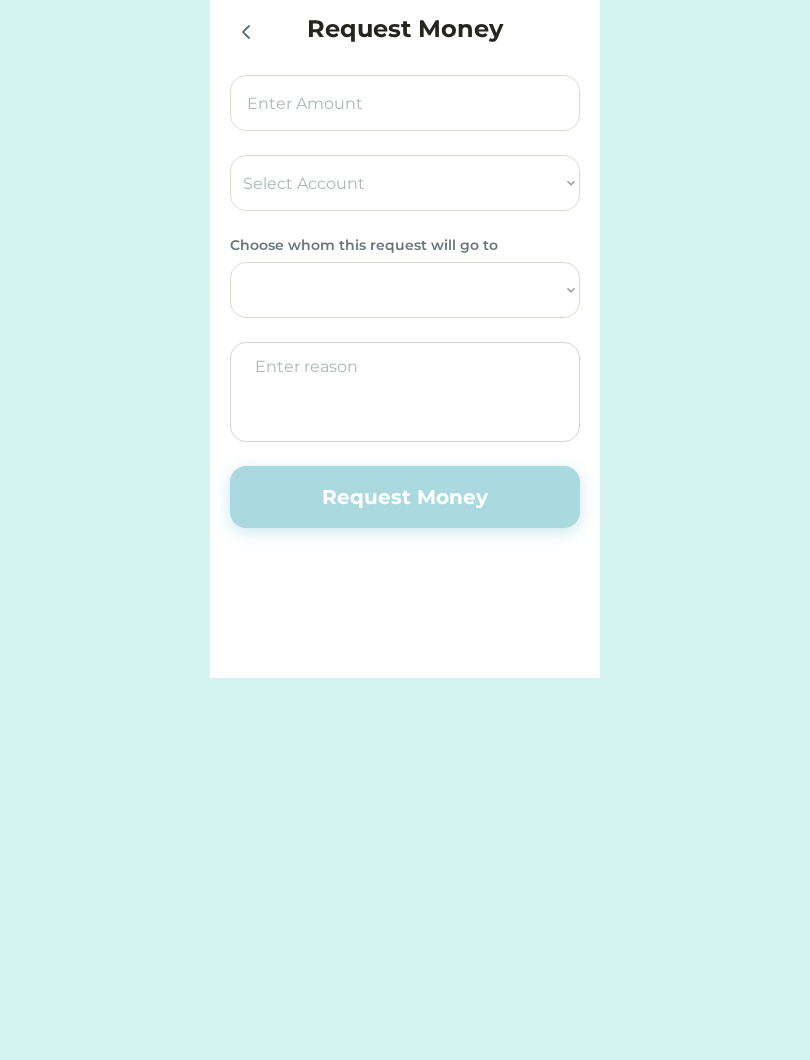 click on "Request Money" at bounding box center (405, 497) 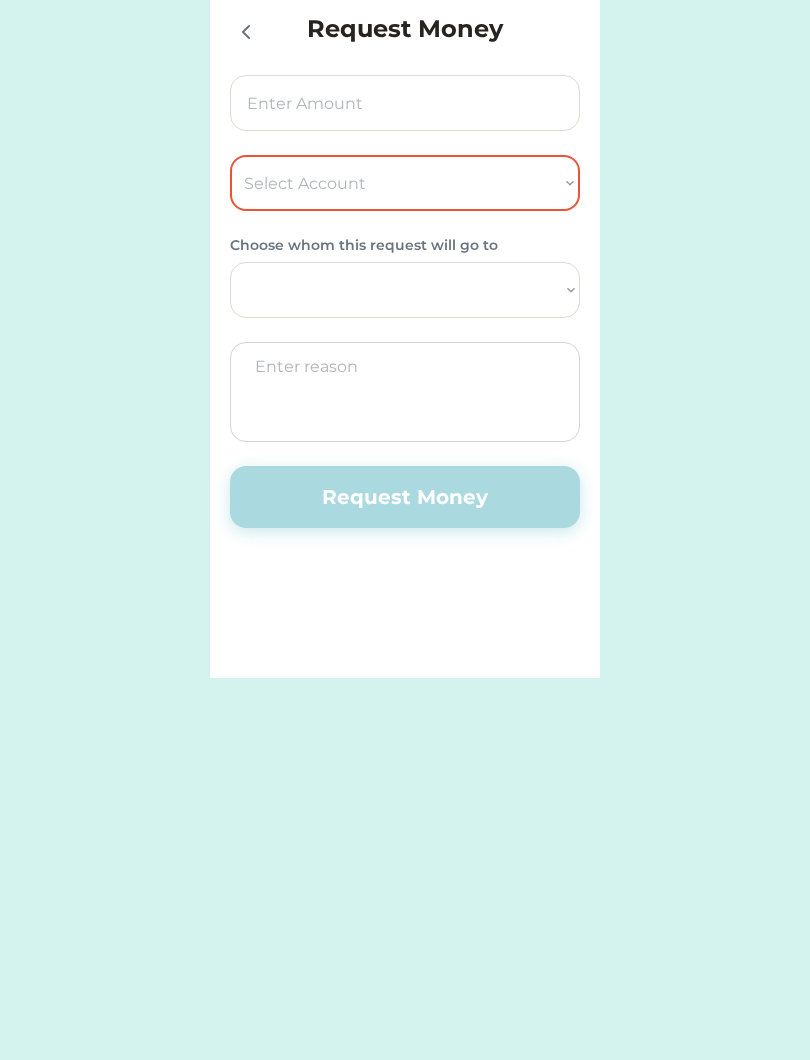 click at bounding box center [245, 31] 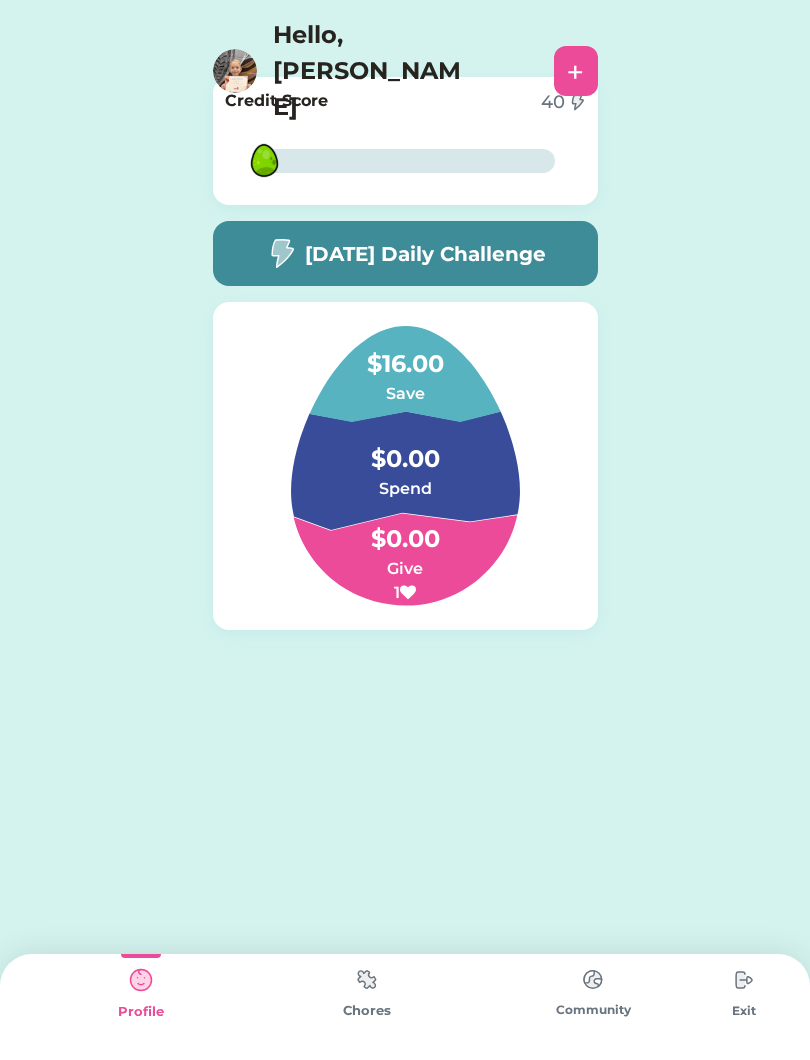 click on "Hello, [PERSON_NAME]" at bounding box center [378, 71] 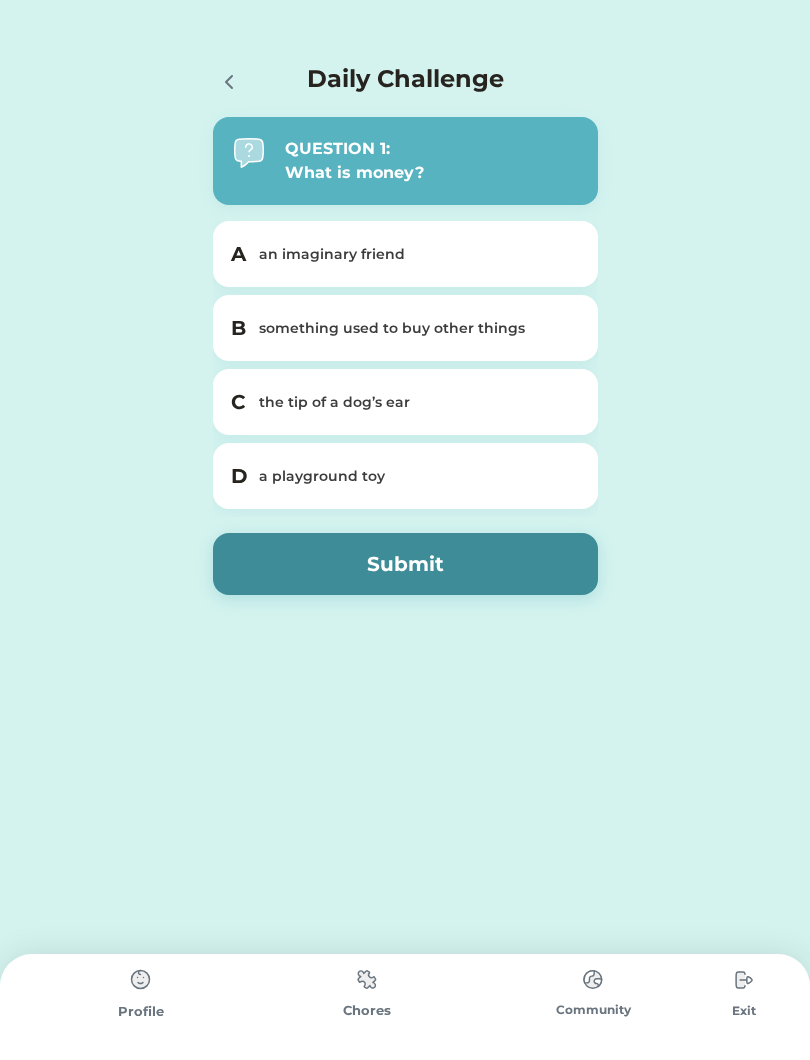 click on "B" at bounding box center [239, 328] 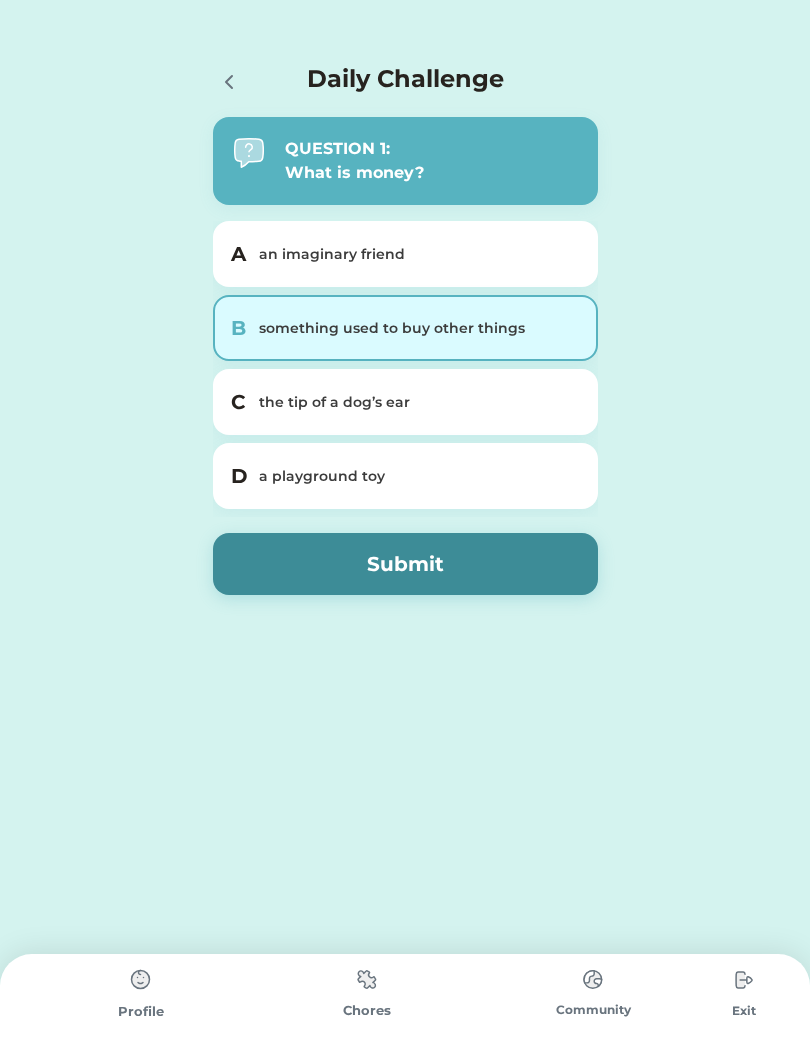 click on "Submit" at bounding box center [405, 564] 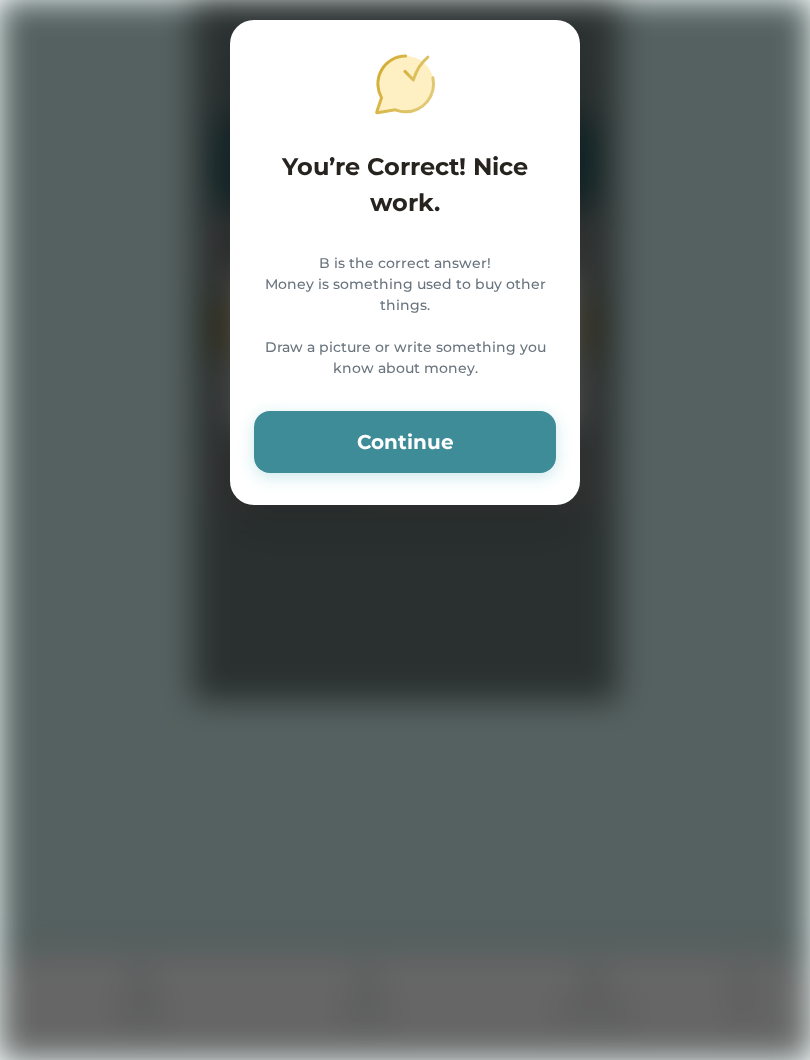 click on "Continue" at bounding box center [405, 442] 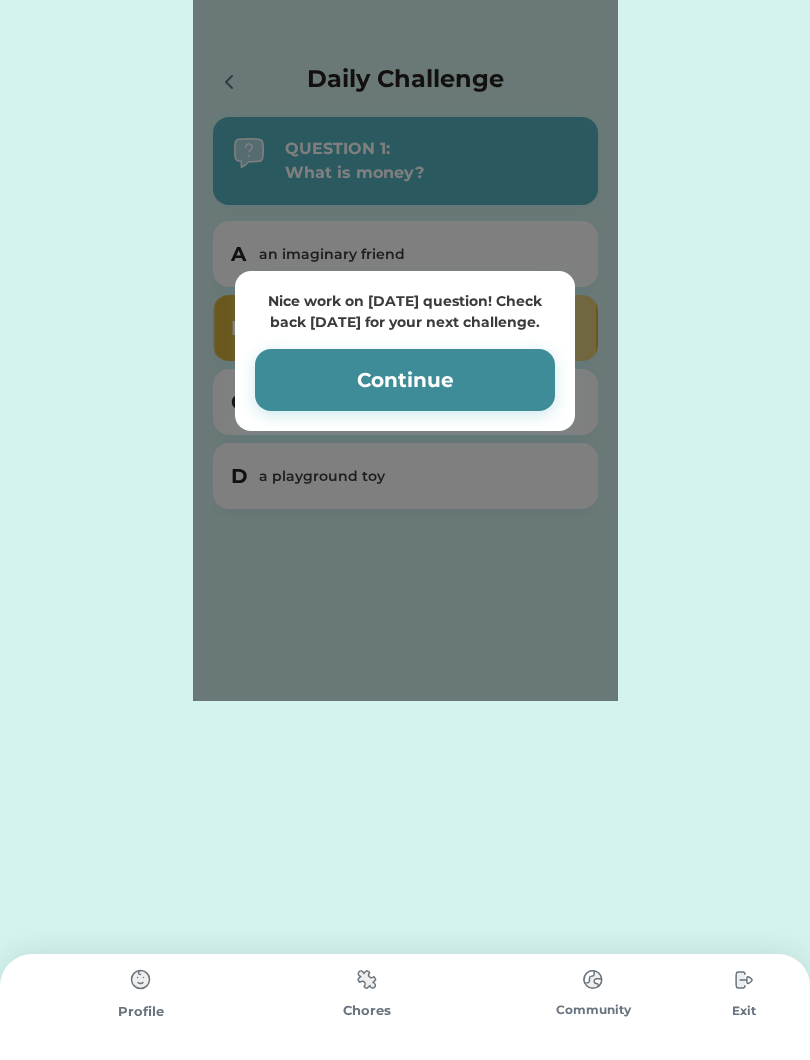 click on "Continue" at bounding box center [405, 380] 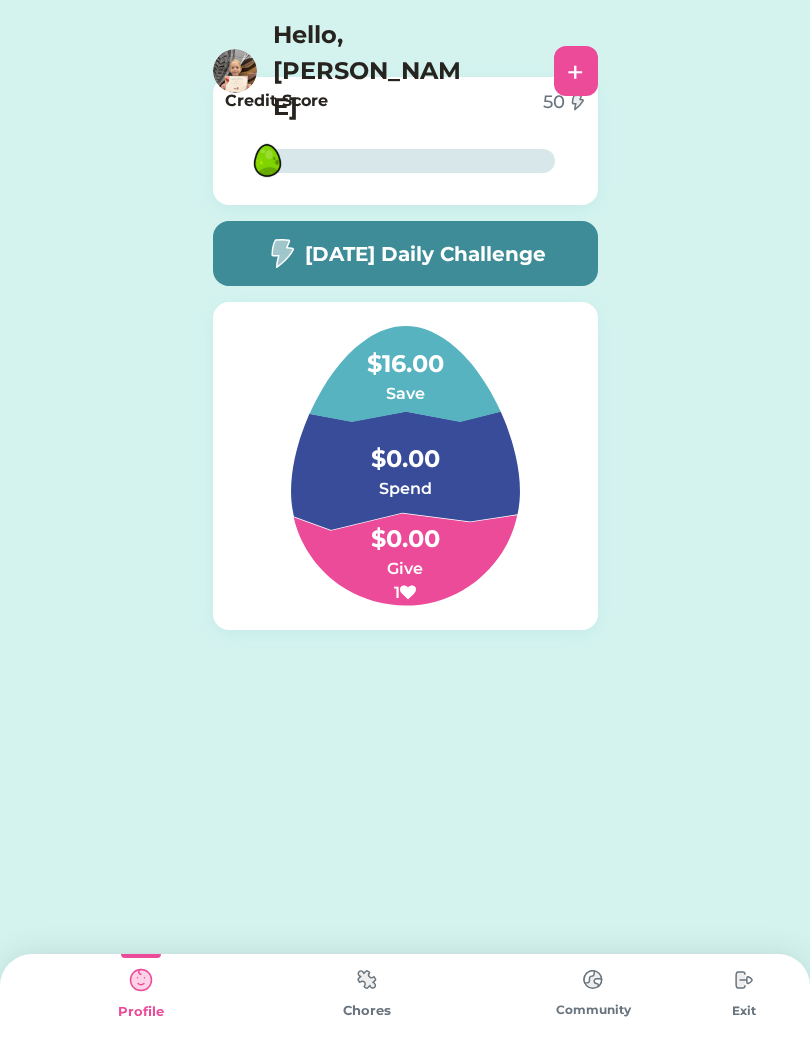 click at bounding box center (281, 253) 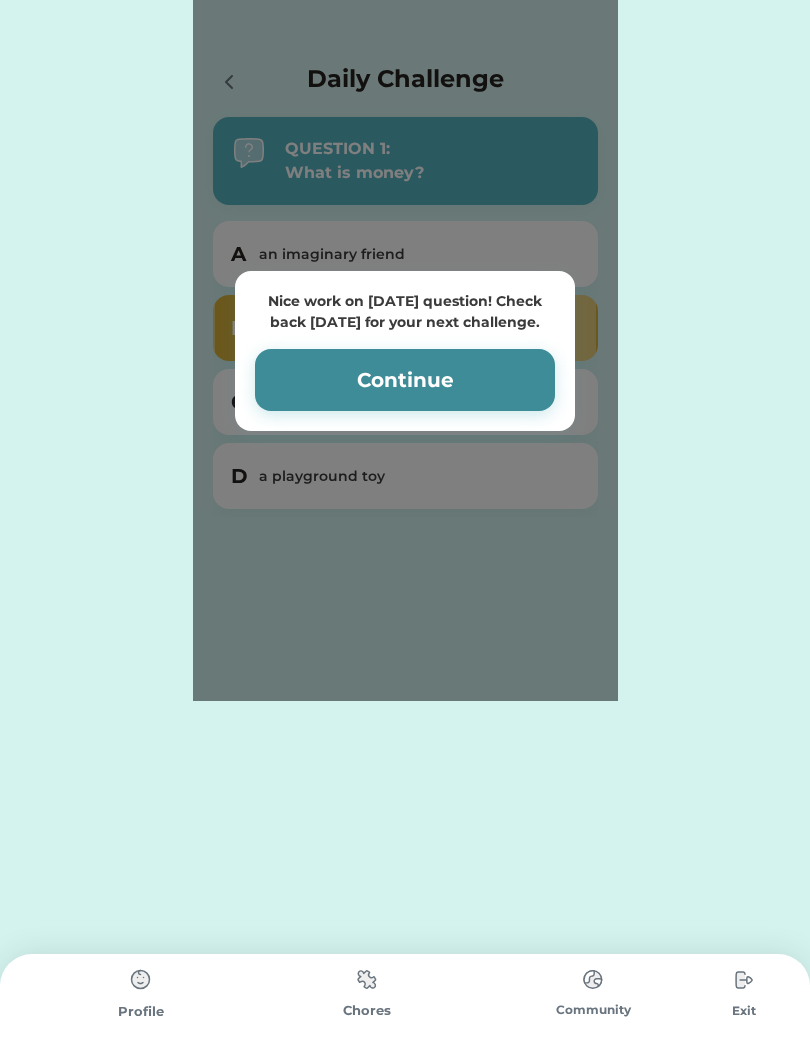 click on "Continue" at bounding box center (405, 380) 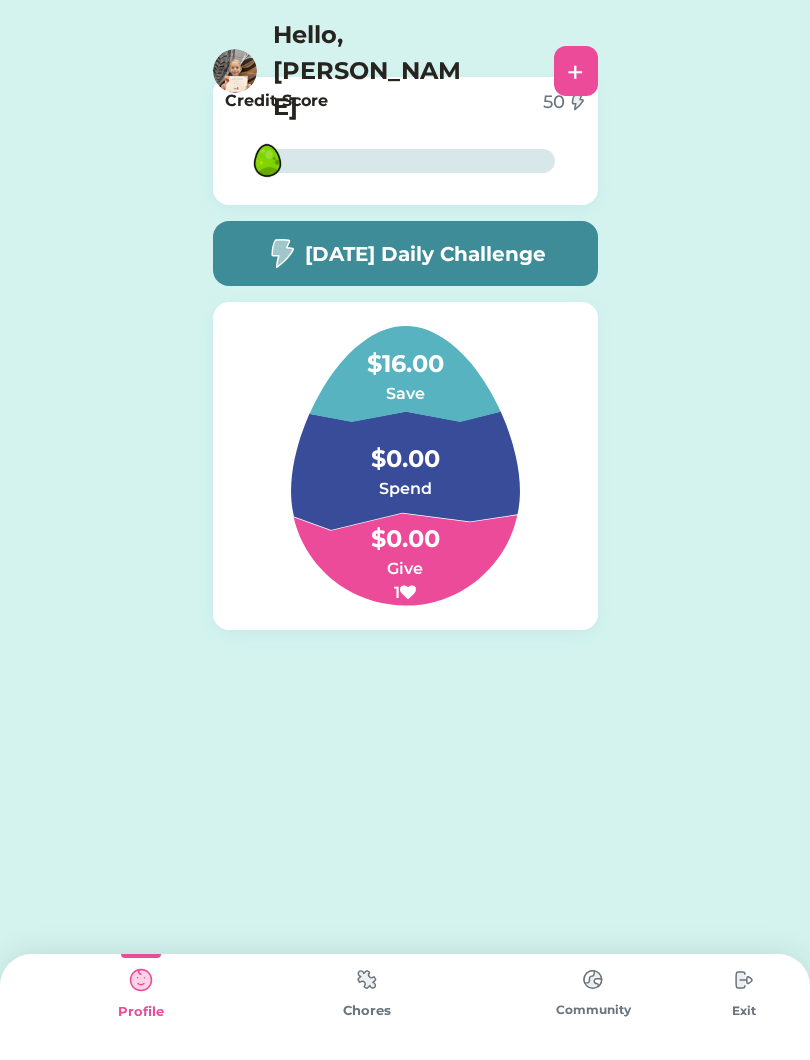 click on "[DATE] Daily Challenge" at bounding box center [405, 253] 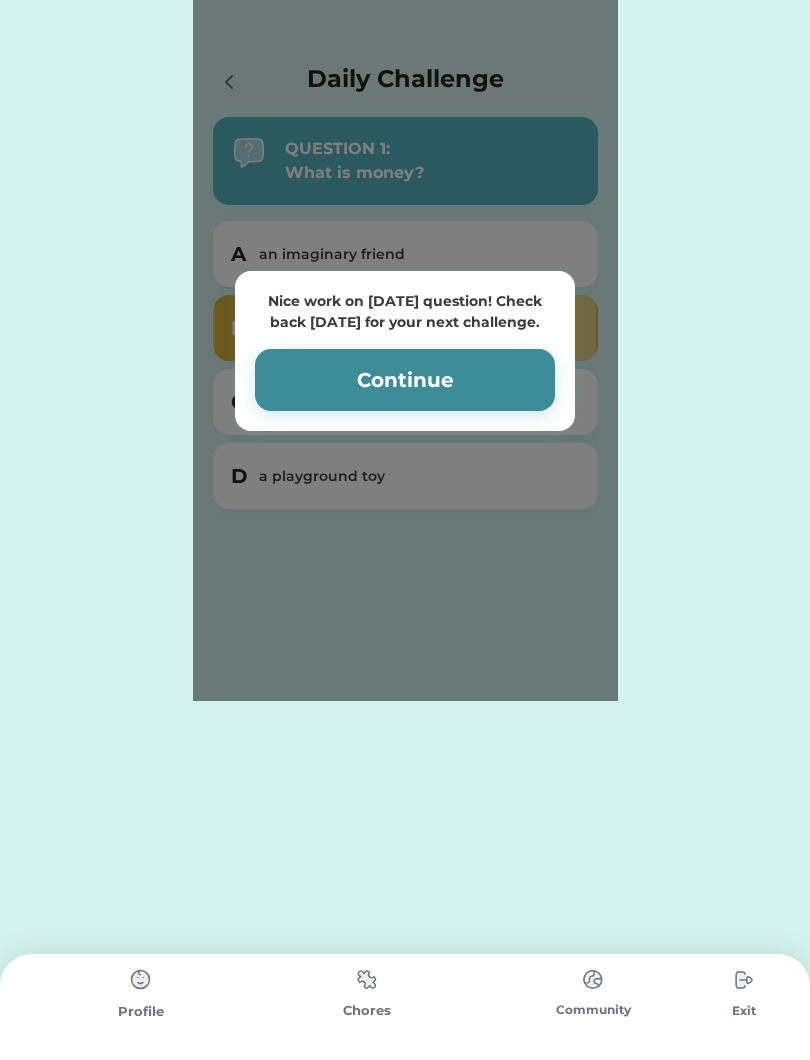 click on "Continue" at bounding box center [405, 380] 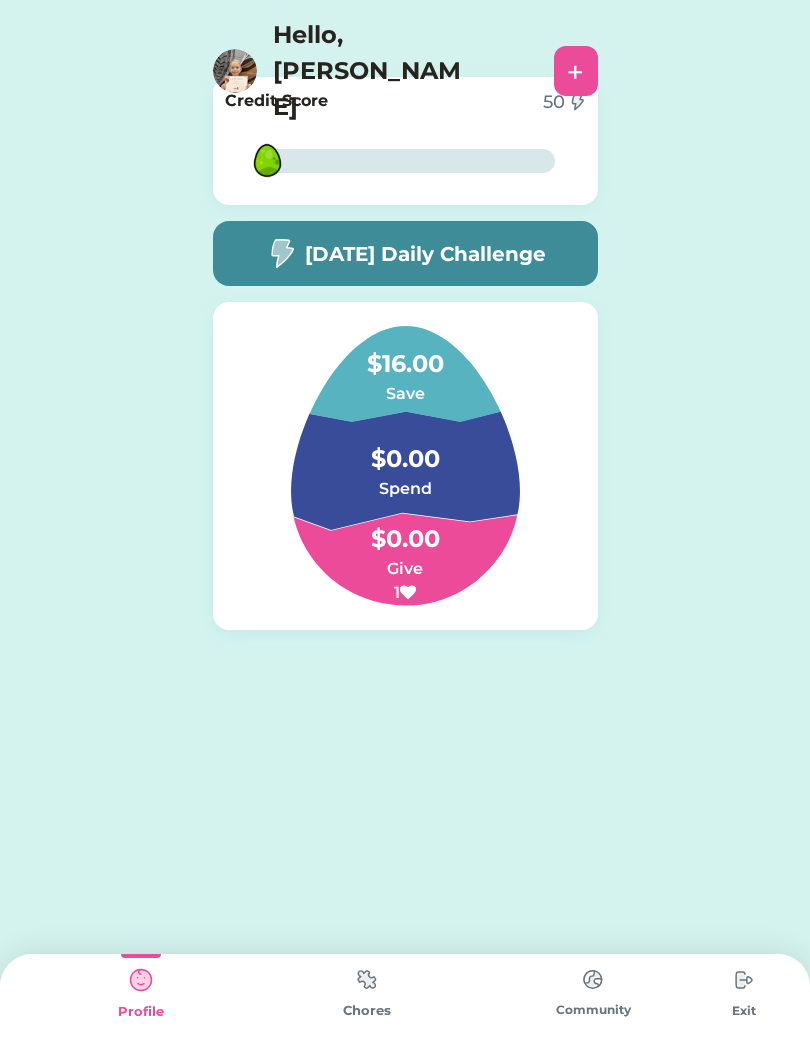 click on "[DATE] Daily Challenge" at bounding box center (405, 253) 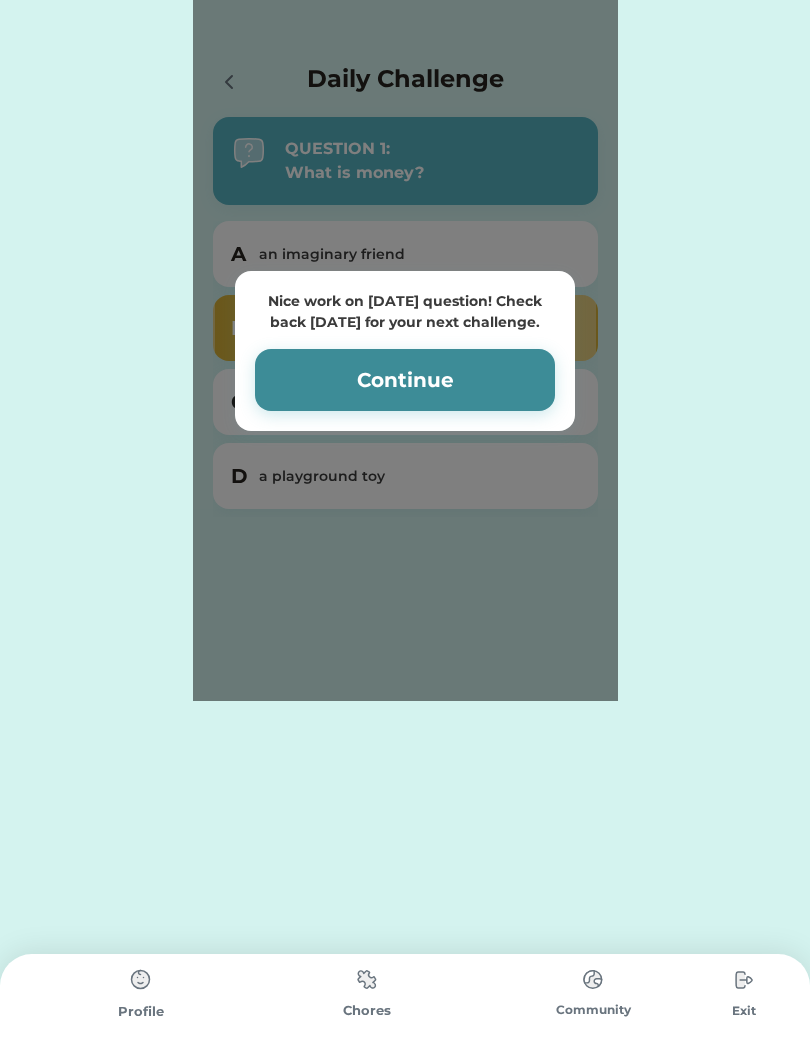click on "Continue" at bounding box center [405, 380] 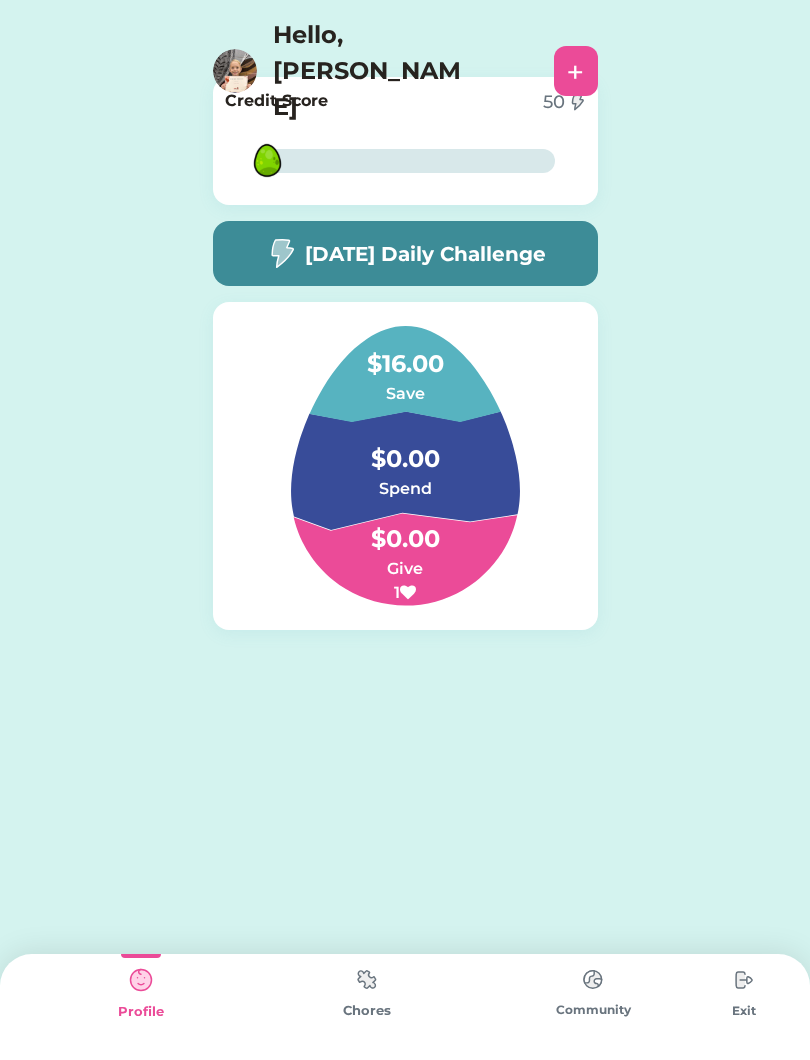 click 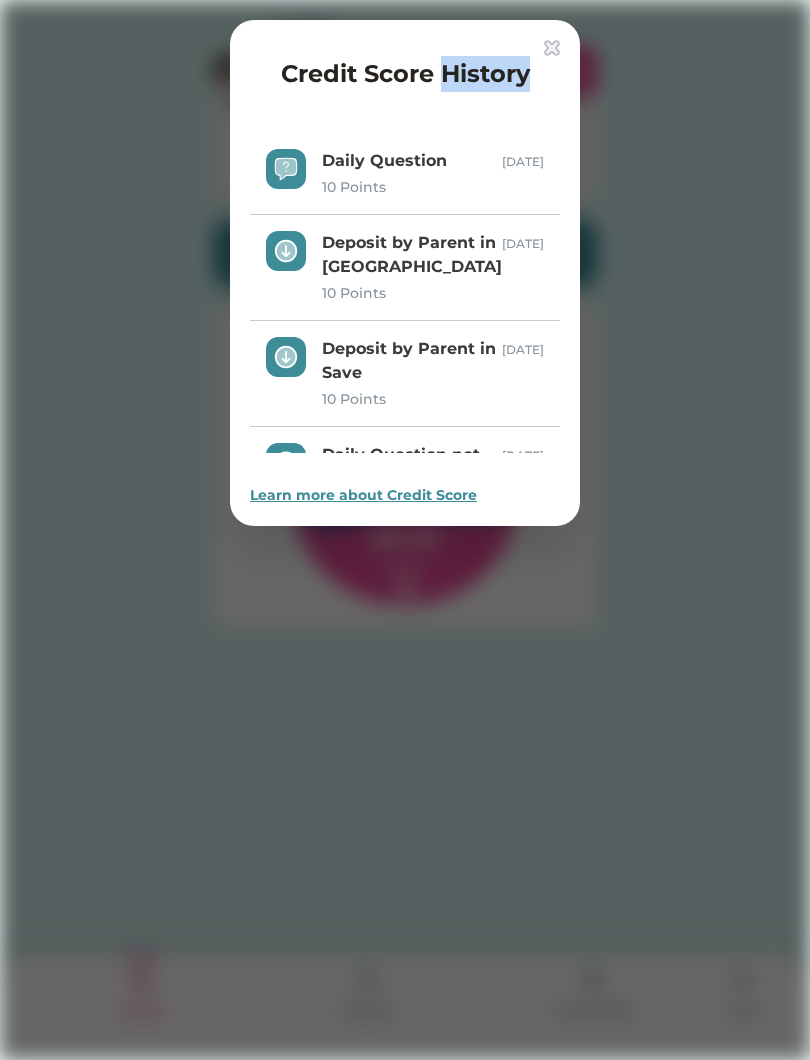 click at bounding box center [405, 530] 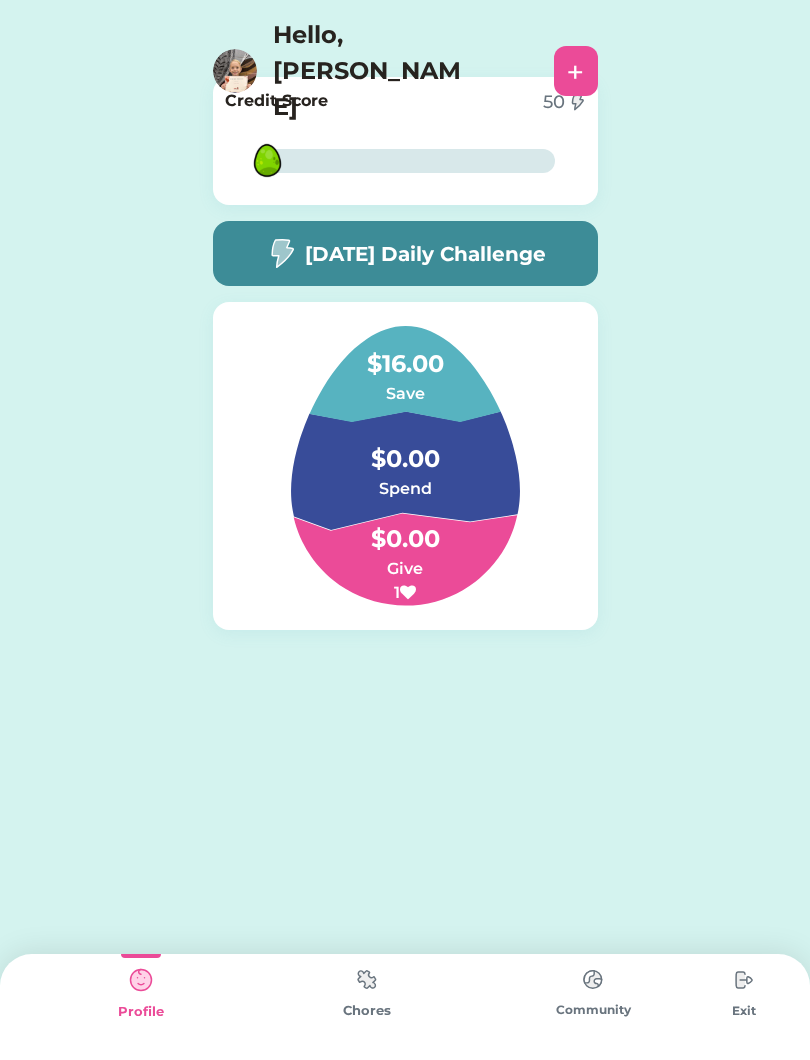 click on "+" at bounding box center (575, 71) 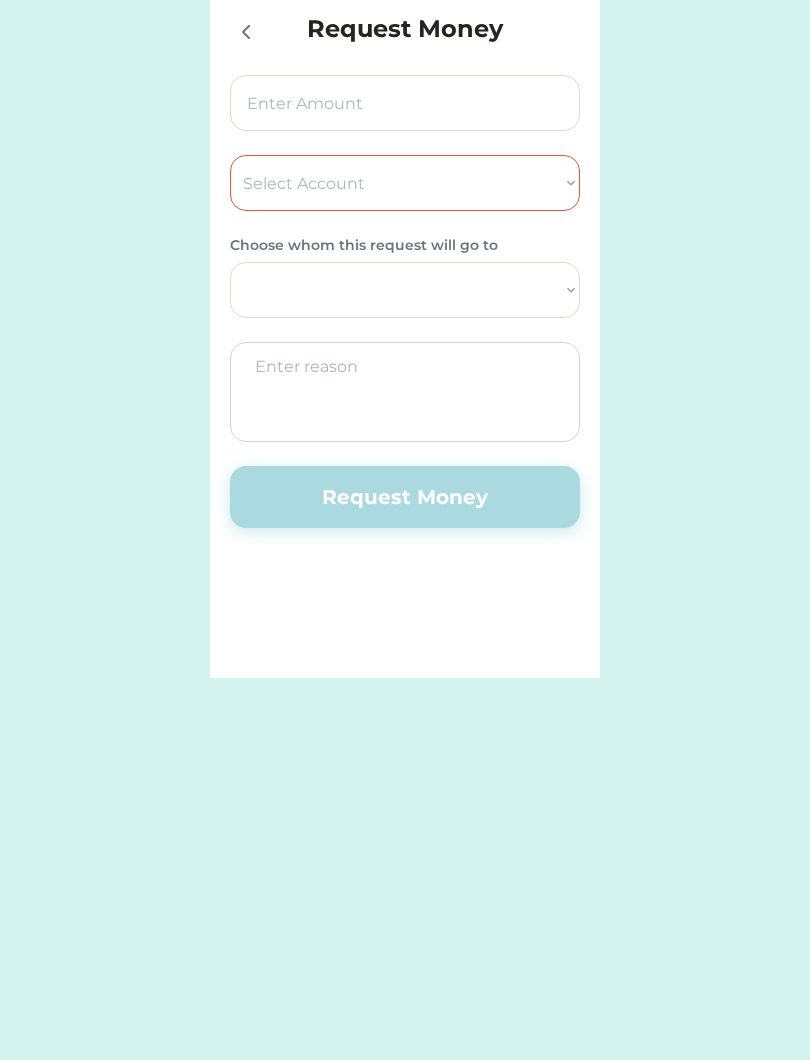 click at bounding box center [245, 31] 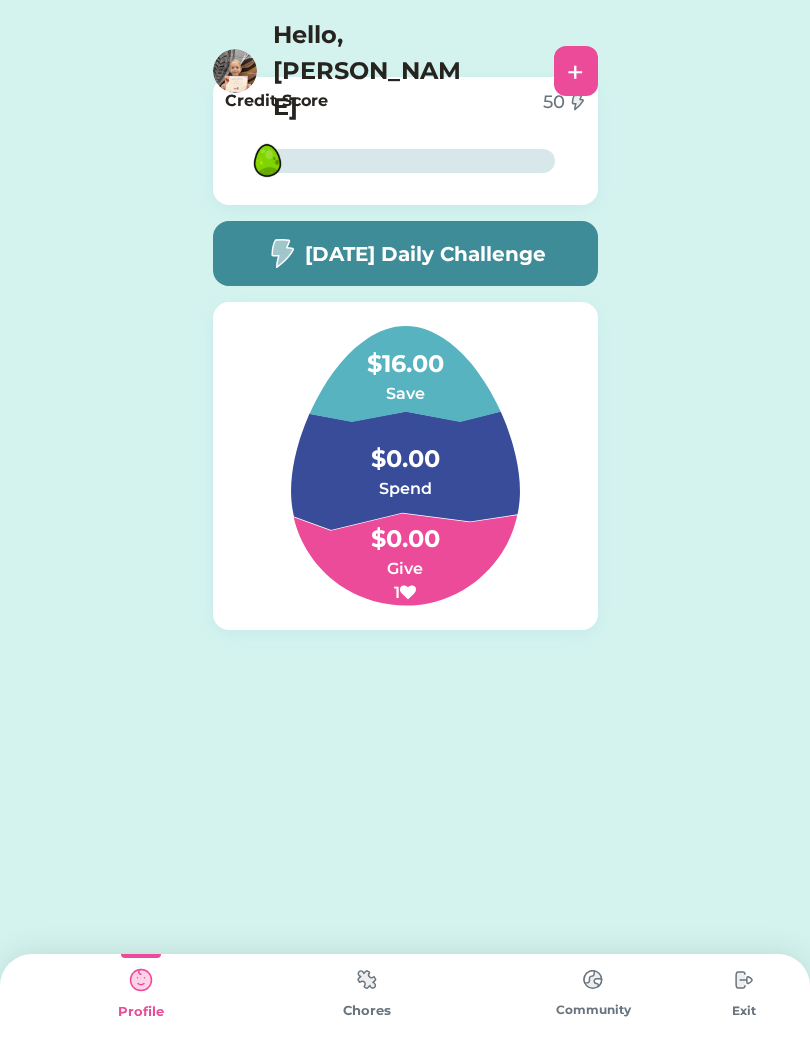 click on "Chores" at bounding box center (367, 1011) 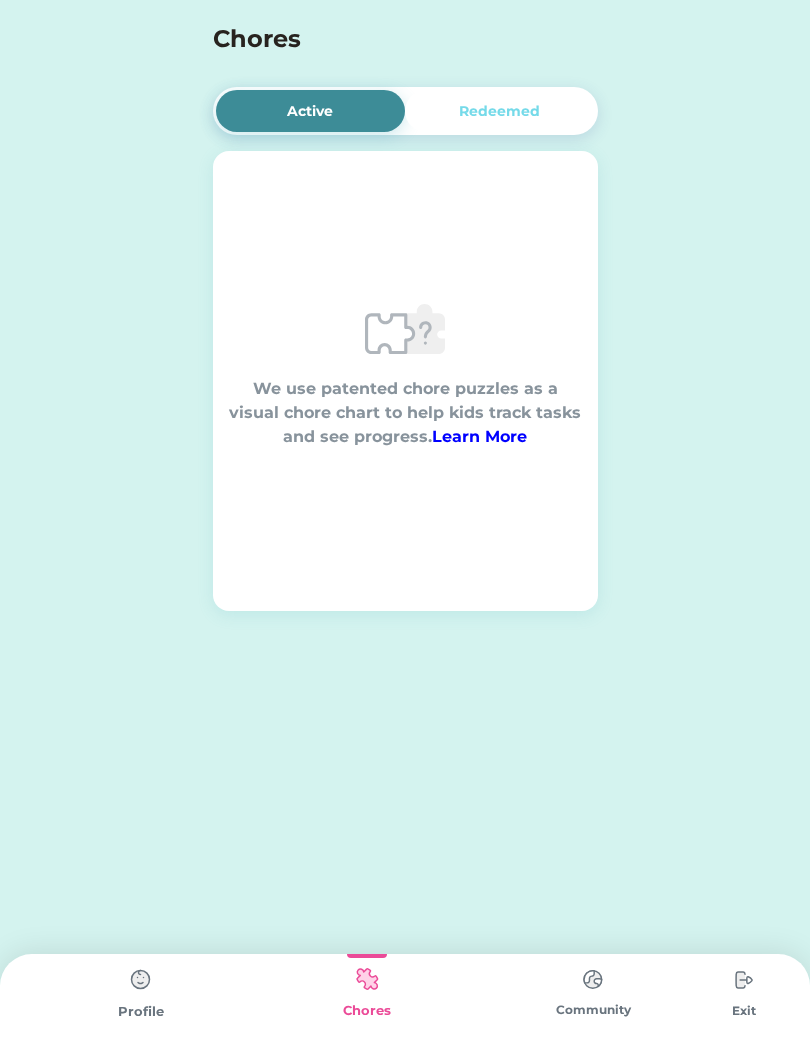 click on "Active" at bounding box center (311, 111) 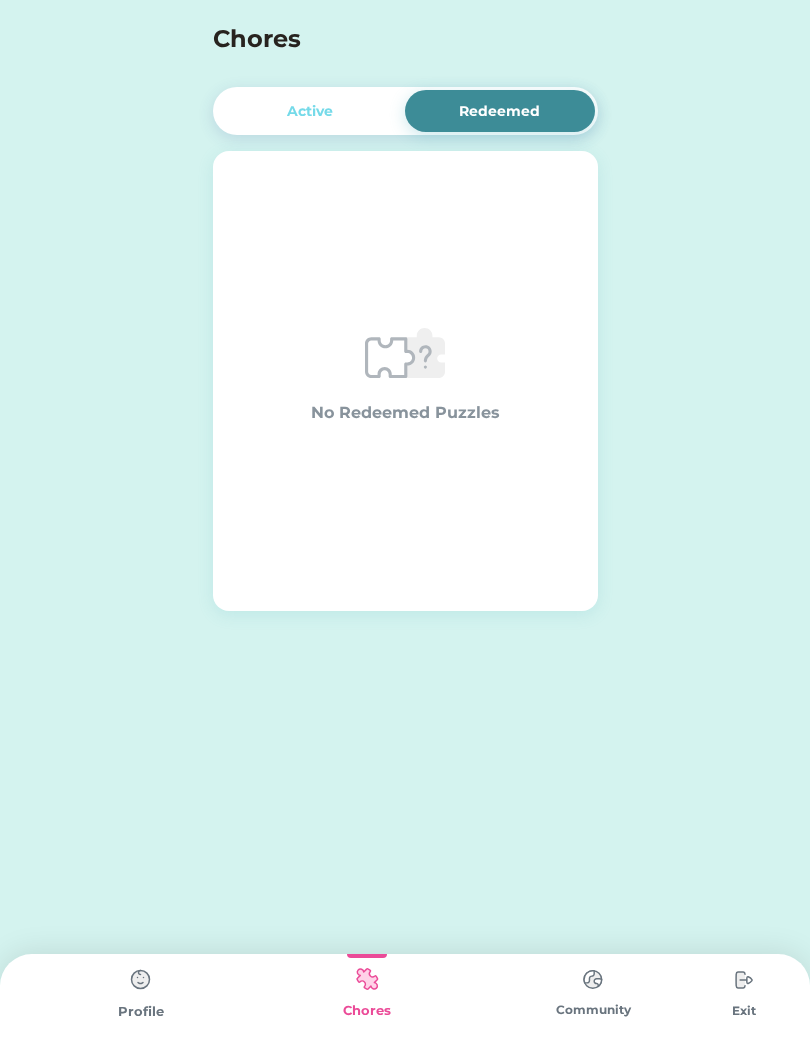 click on "Active" at bounding box center [311, 111] 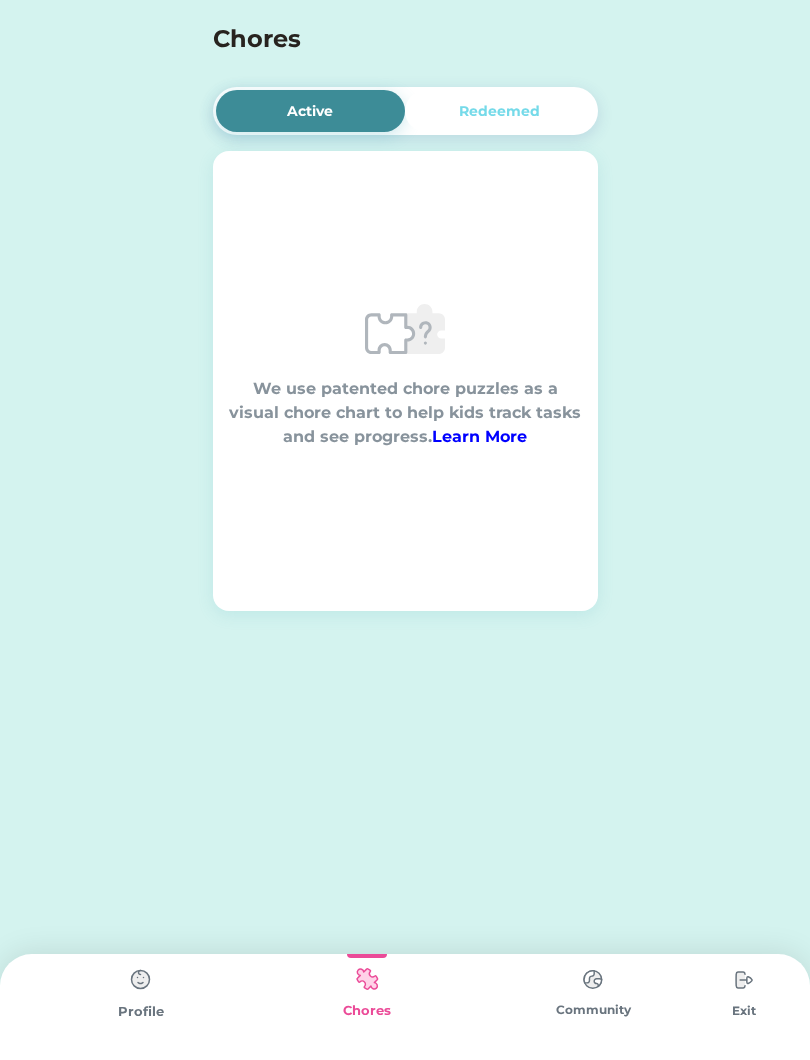 click at bounding box center [593, 979] 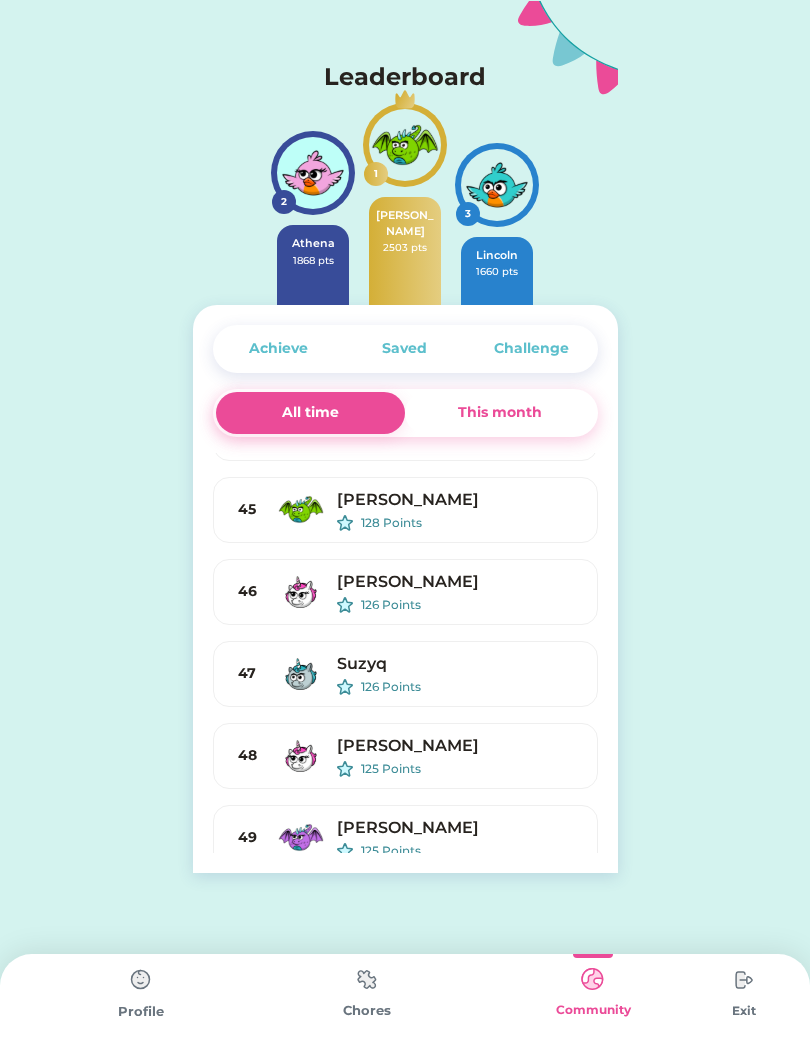 scroll, scrollTop: 3328, scrollLeft: 0, axis: vertical 